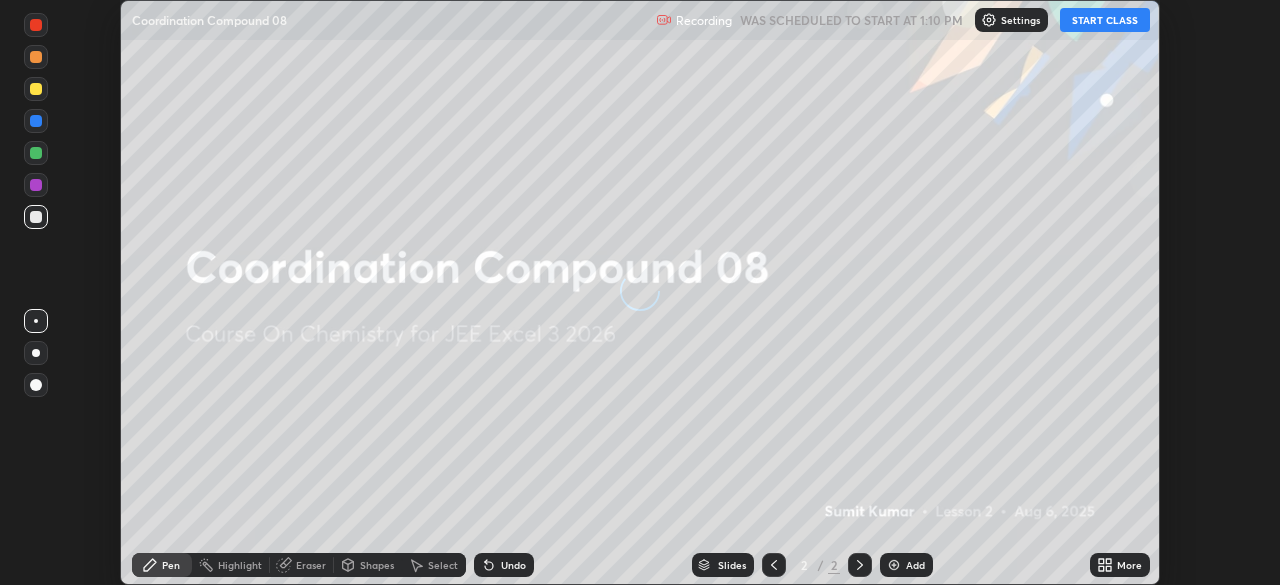 scroll, scrollTop: 0, scrollLeft: 0, axis: both 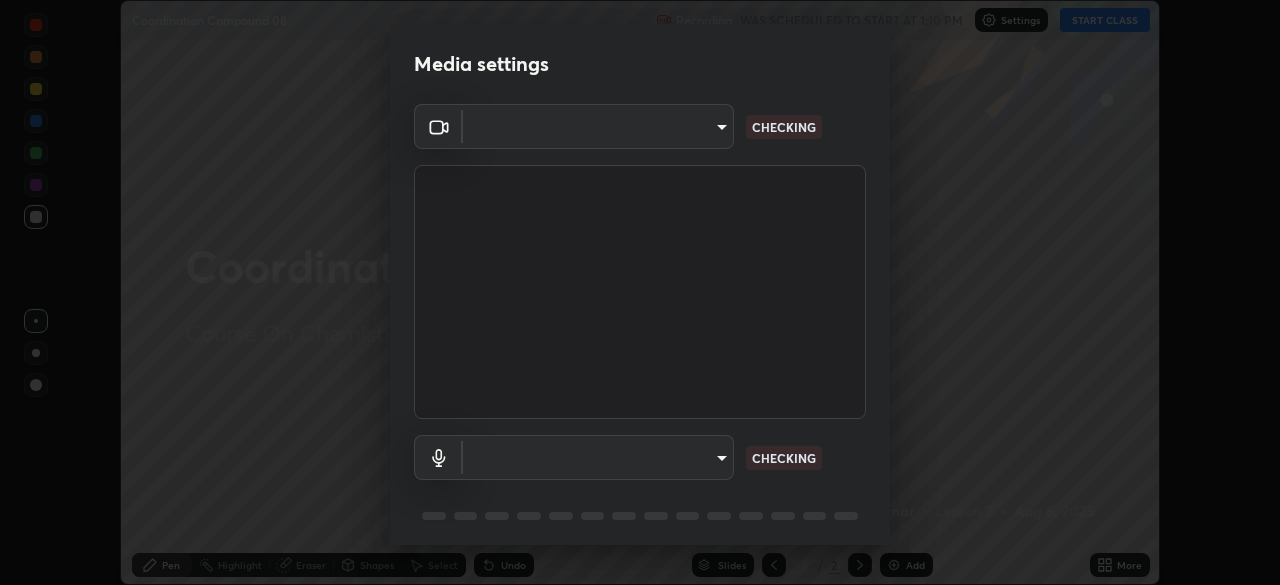 click on "Erase all Coordination Compound 08 Recording WAS SCHEDULED TO START AT  [TIME] Settings START CLASS Setting up your live class Coordination Compound 08 • L2 of Course On Chemistry for JEE Excel 3 2026 [FIRST] [LAST] Pen Highlight Eraser Shapes Select Undo Slides 2 / 2 Add More No doubts shared Encourage your learners to ask a doubt for better clarity Report an issue Reason for reporting Buffering Chat not working Audio - Video sync issue Educator video quality low ​ Attach an image Report Media settings ​ CHECKING ​ CHECKING 1 / 5 Next" at bounding box center [640, 292] 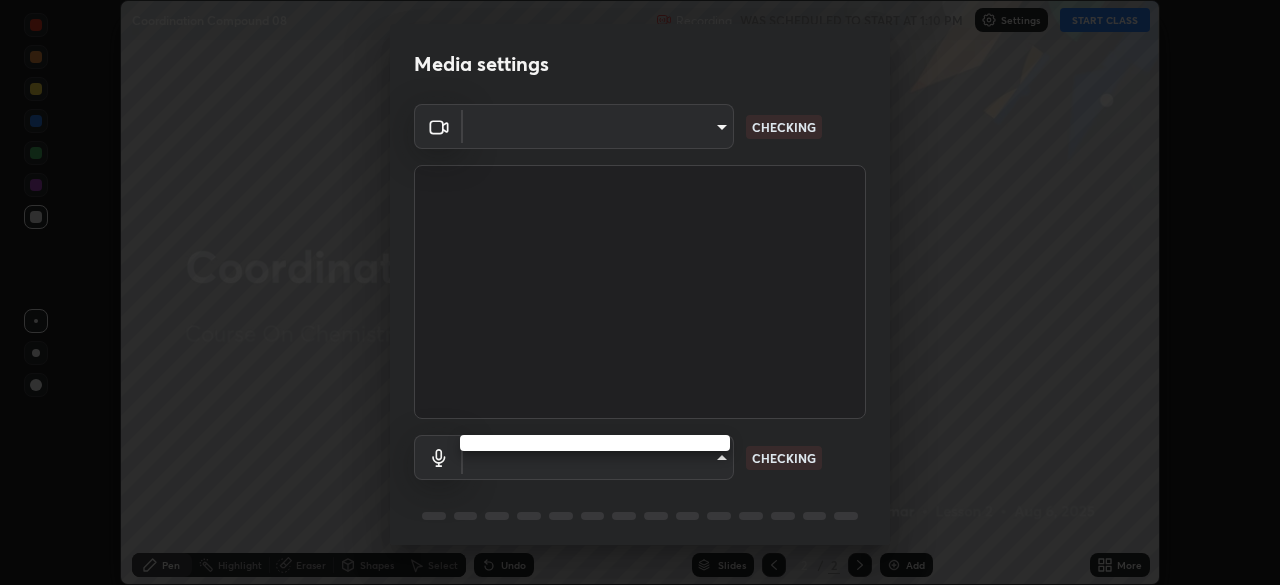 type on "7b92a674a35f0025a587bd0b893f1a0554834cc6a3f109c1d2a23a21a5ebc9d9" 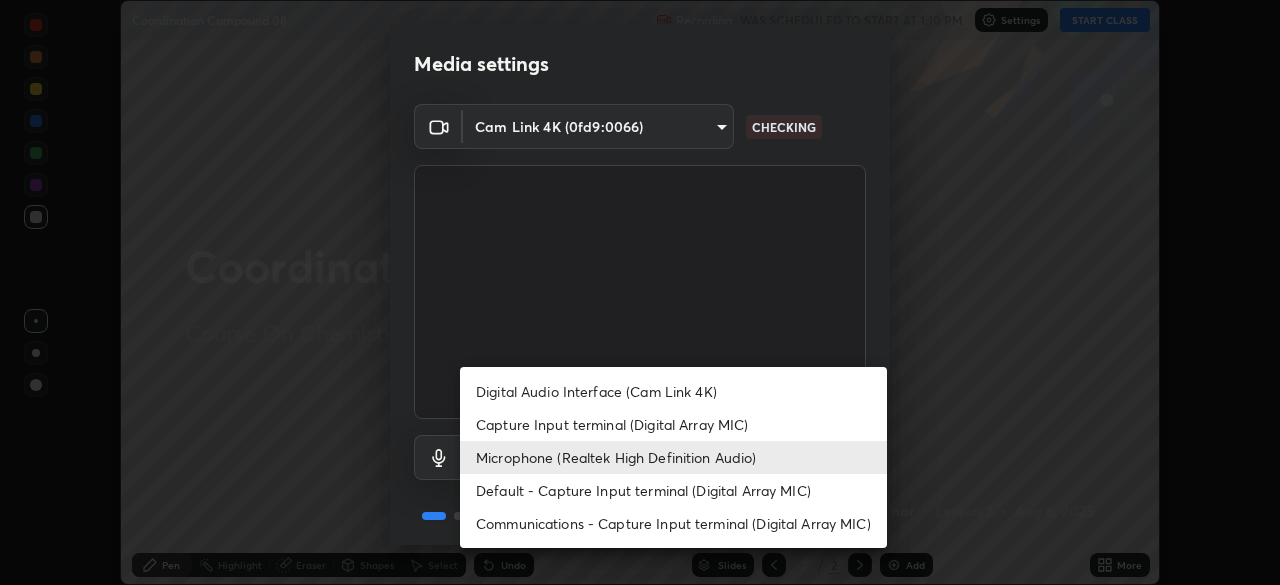 click on "Capture Input terminal (Digital Array MIC)" at bounding box center (673, 424) 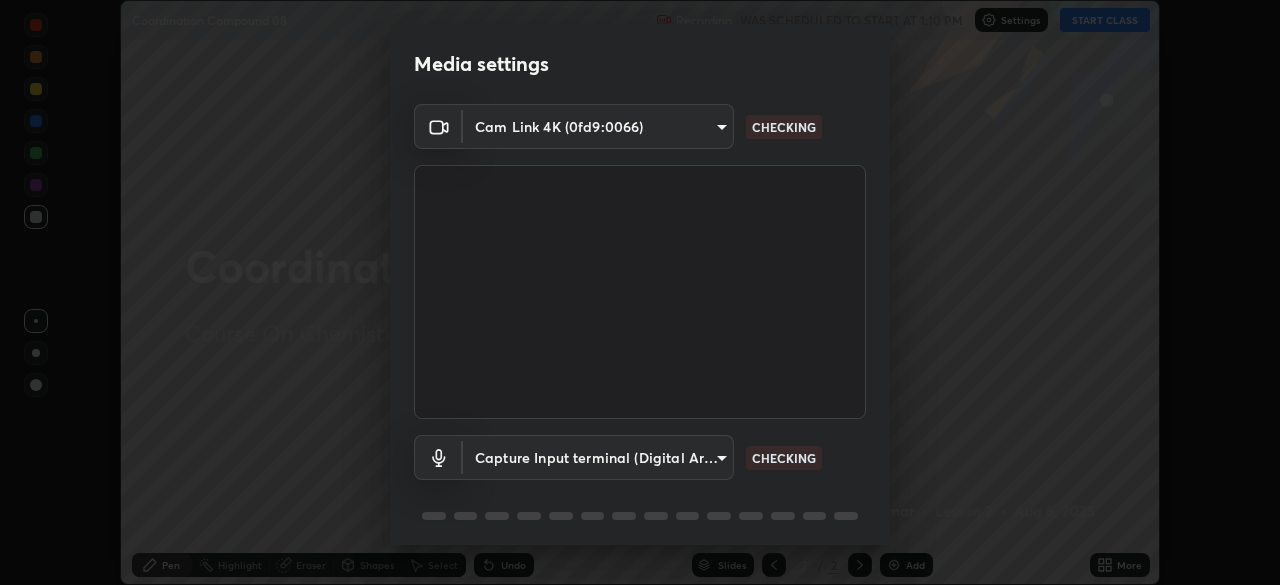 scroll, scrollTop: 71, scrollLeft: 0, axis: vertical 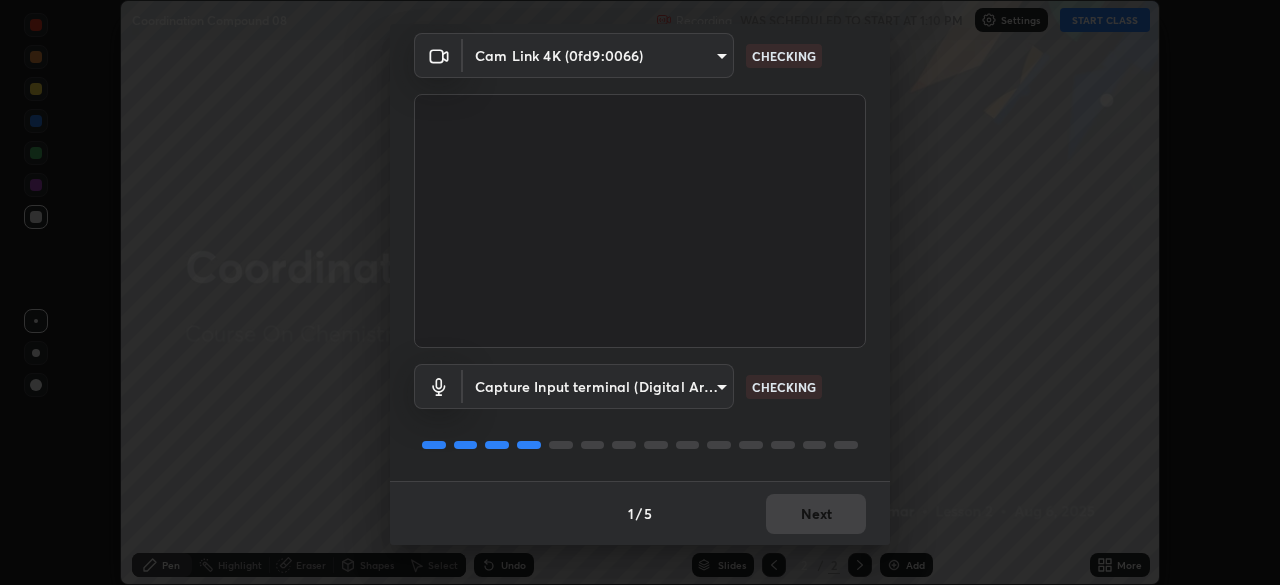 click on "1 / 5 Next" at bounding box center [640, 513] 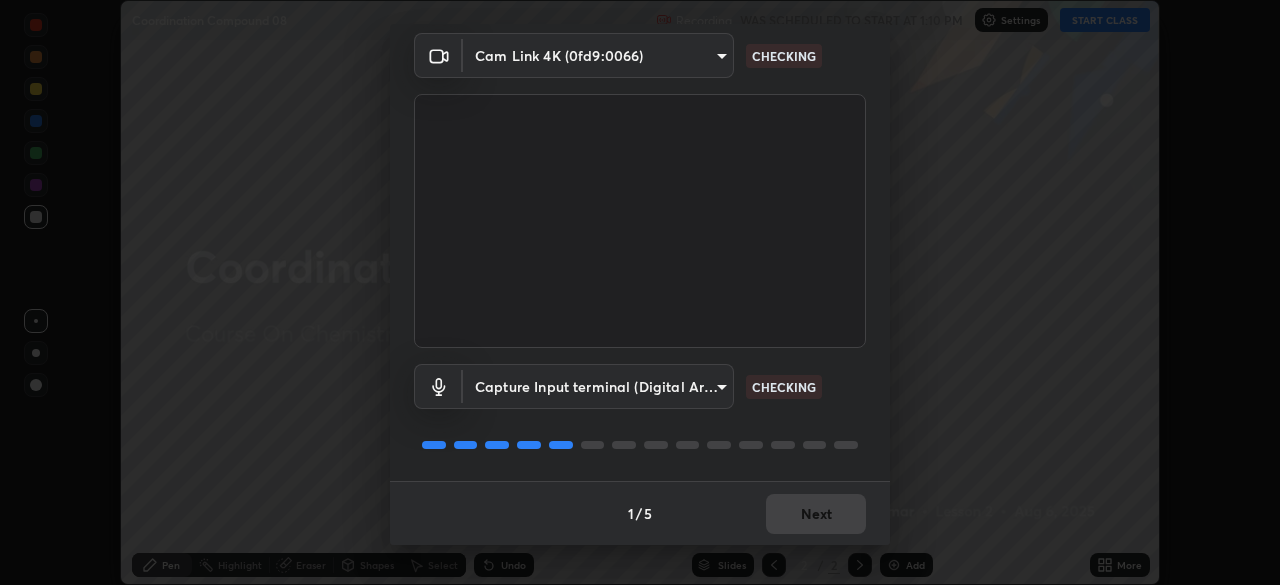 click on "1 / 5 Next" at bounding box center [640, 513] 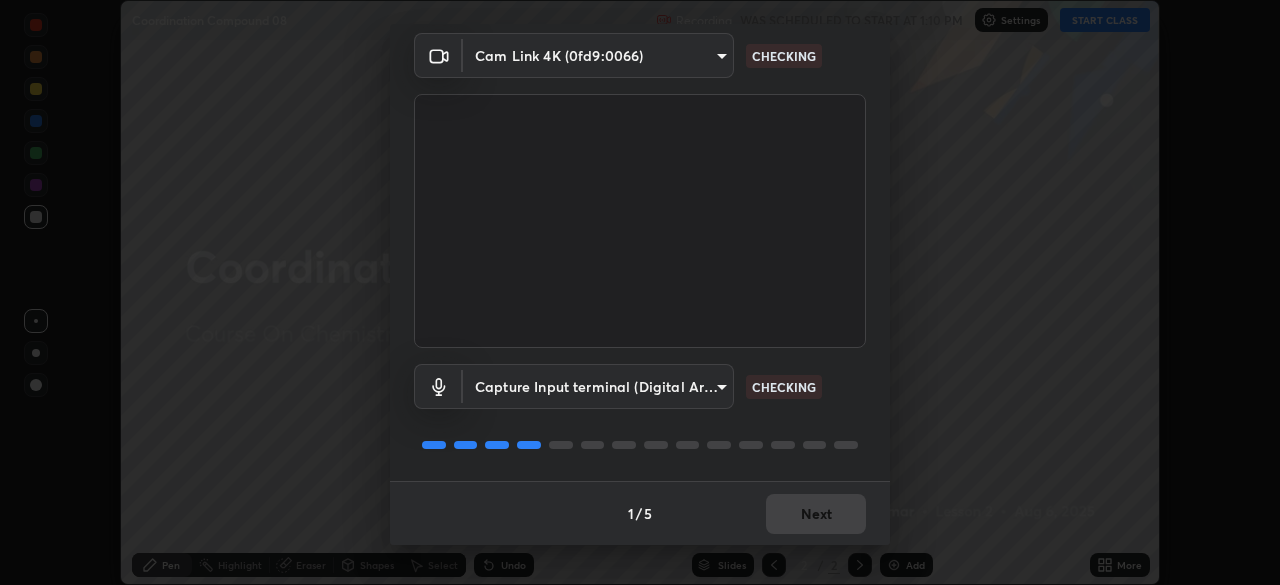 click on "1 / 5 Next" at bounding box center (640, 513) 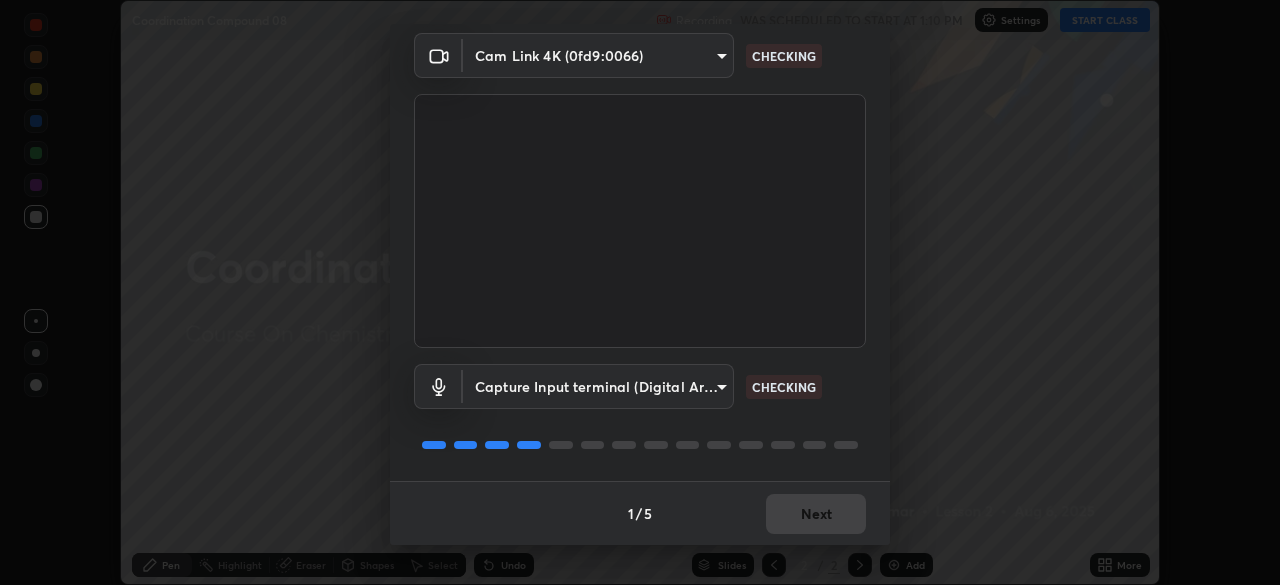click on "1 / 5 Next" at bounding box center (640, 513) 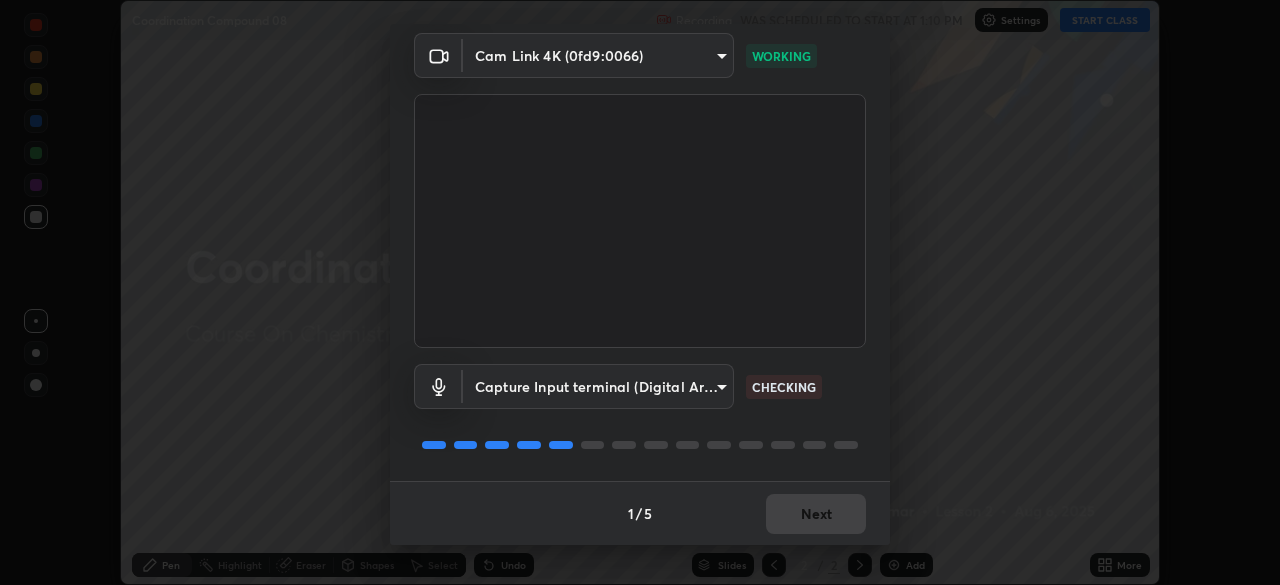 click on "1 / 5 Next" at bounding box center (640, 513) 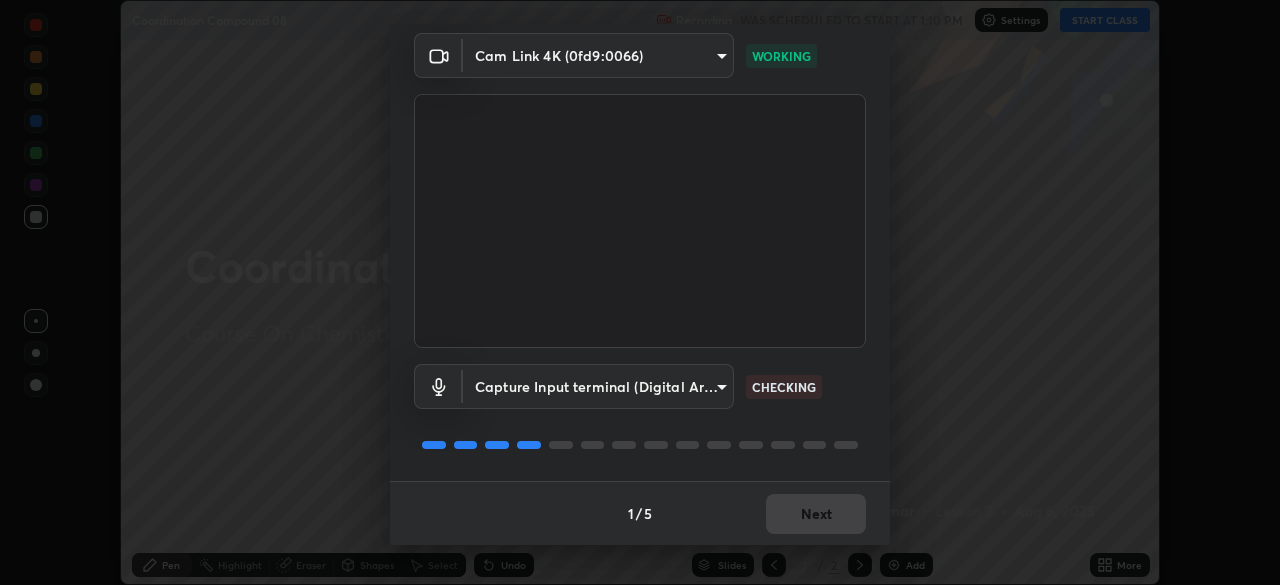 click on "1 / 5 Next" at bounding box center [640, 513] 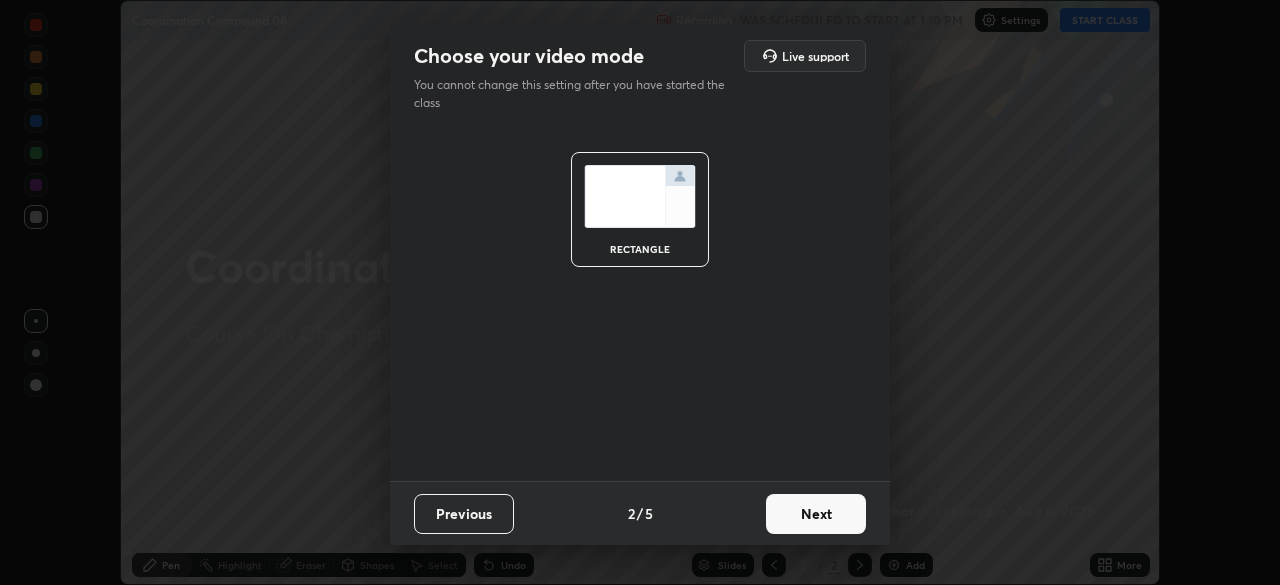 scroll, scrollTop: 0, scrollLeft: 0, axis: both 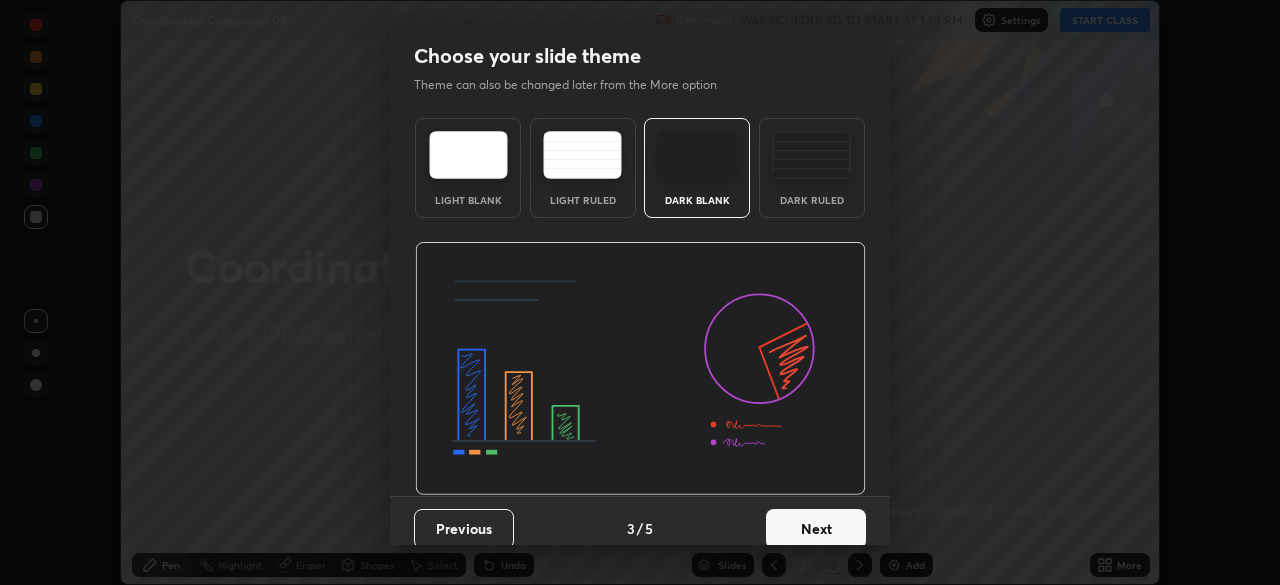 click on "Next" at bounding box center (816, 529) 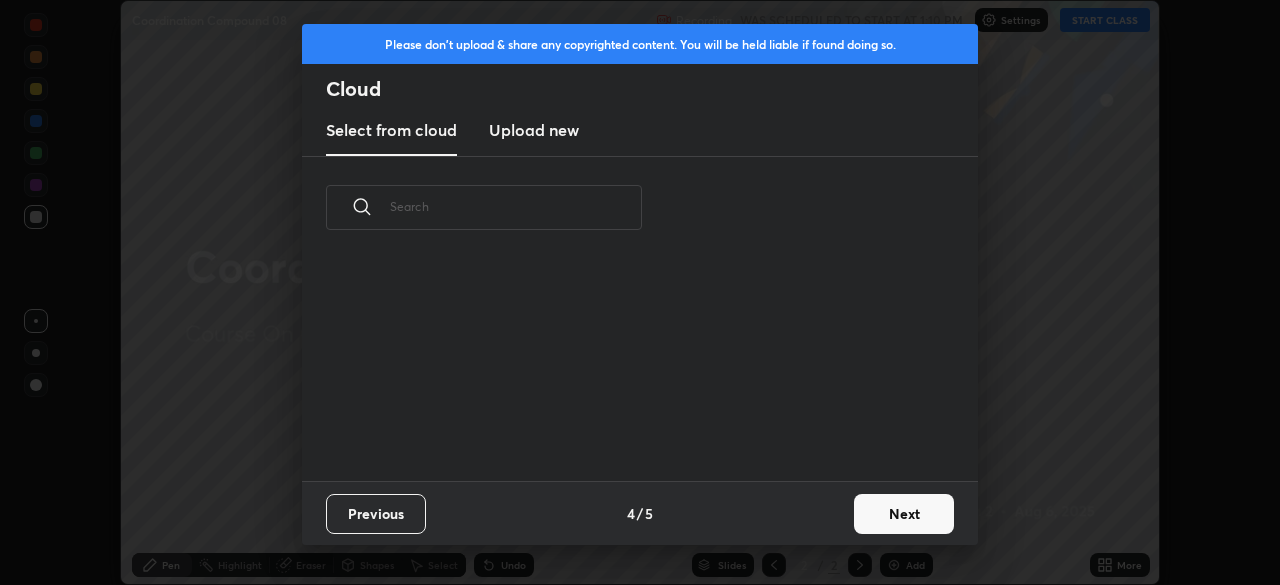 click on "Next" at bounding box center (904, 514) 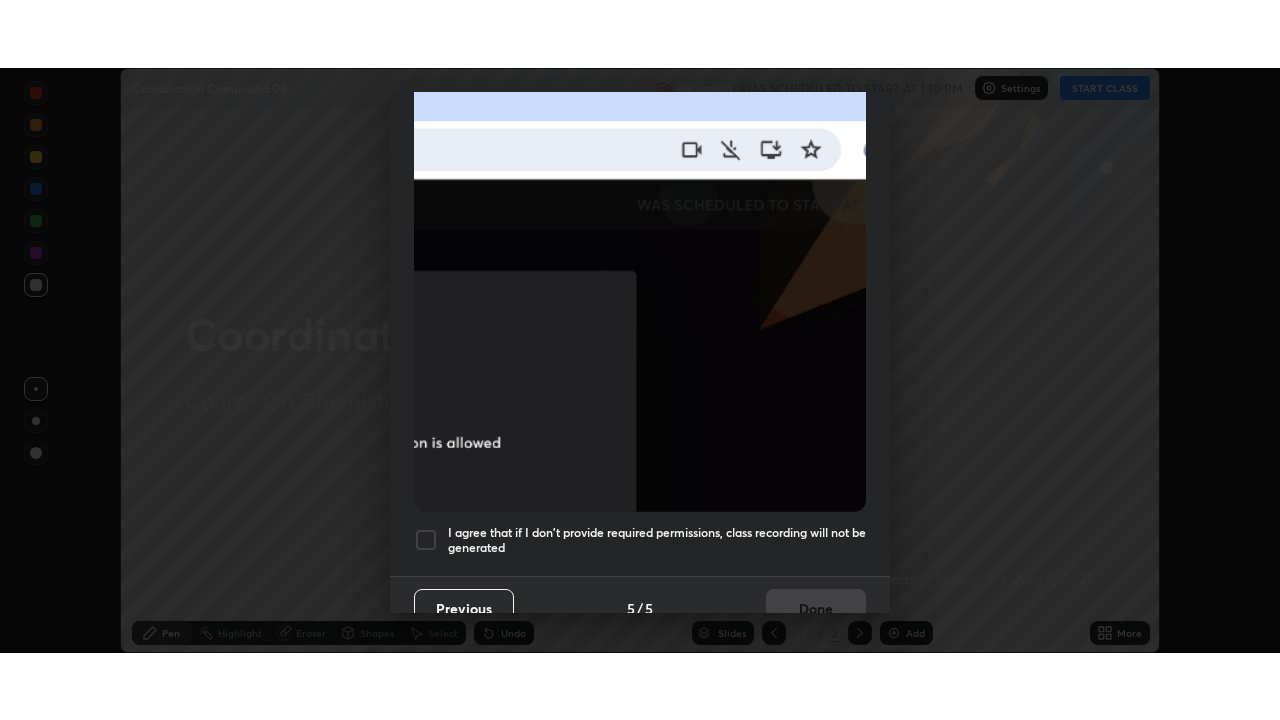 scroll, scrollTop: 479, scrollLeft: 0, axis: vertical 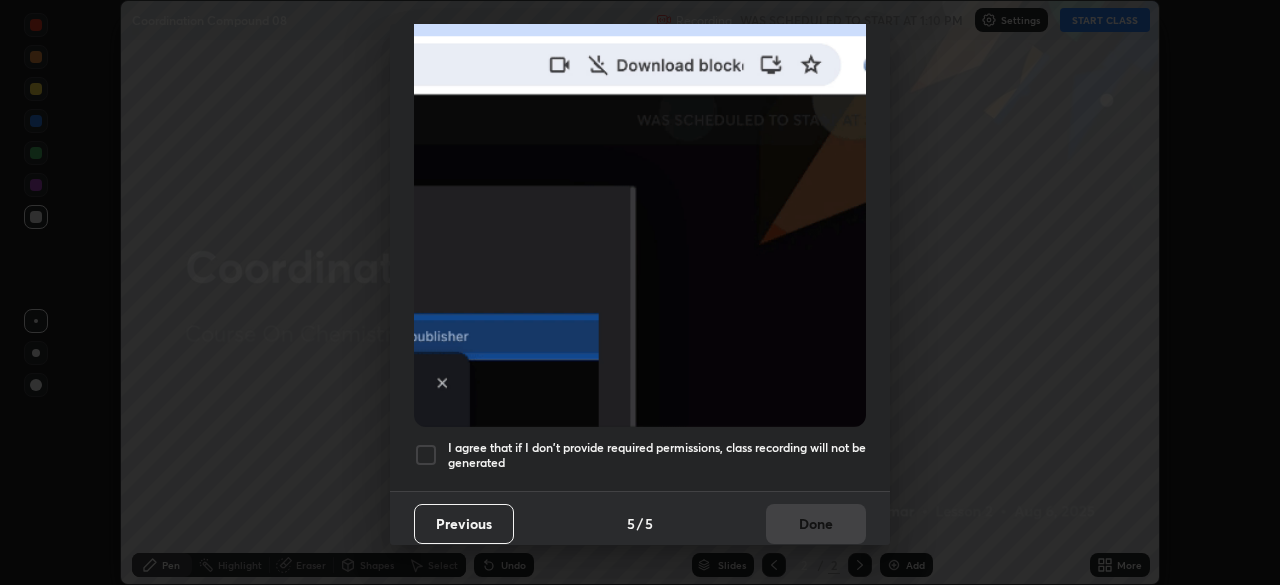 click at bounding box center (426, 455) 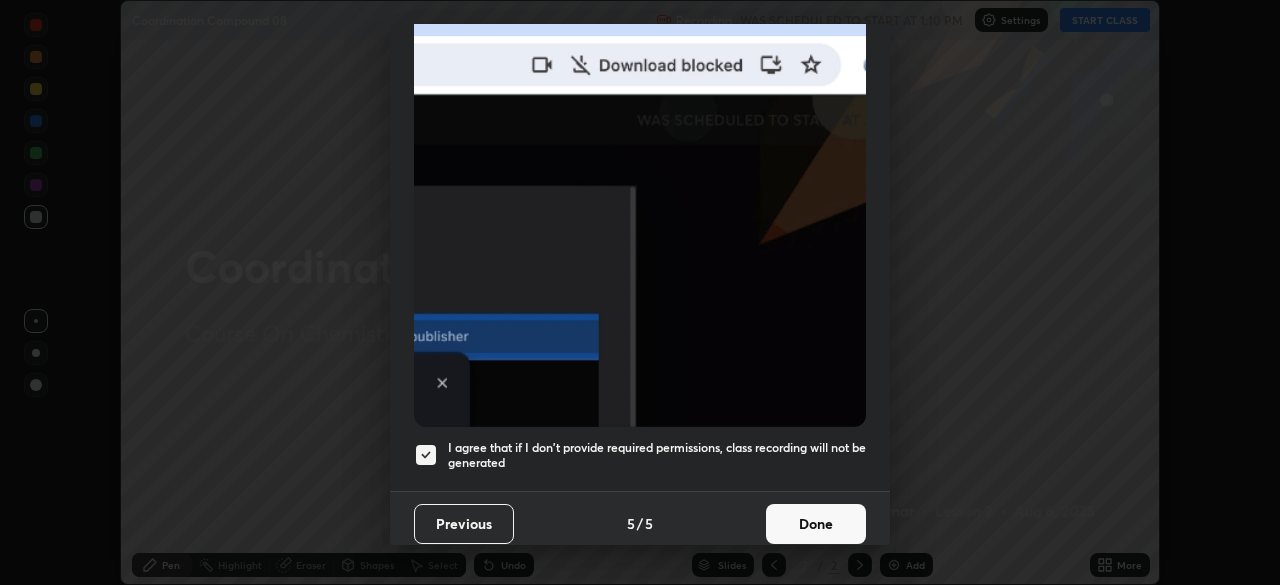 click on "Done" at bounding box center (816, 524) 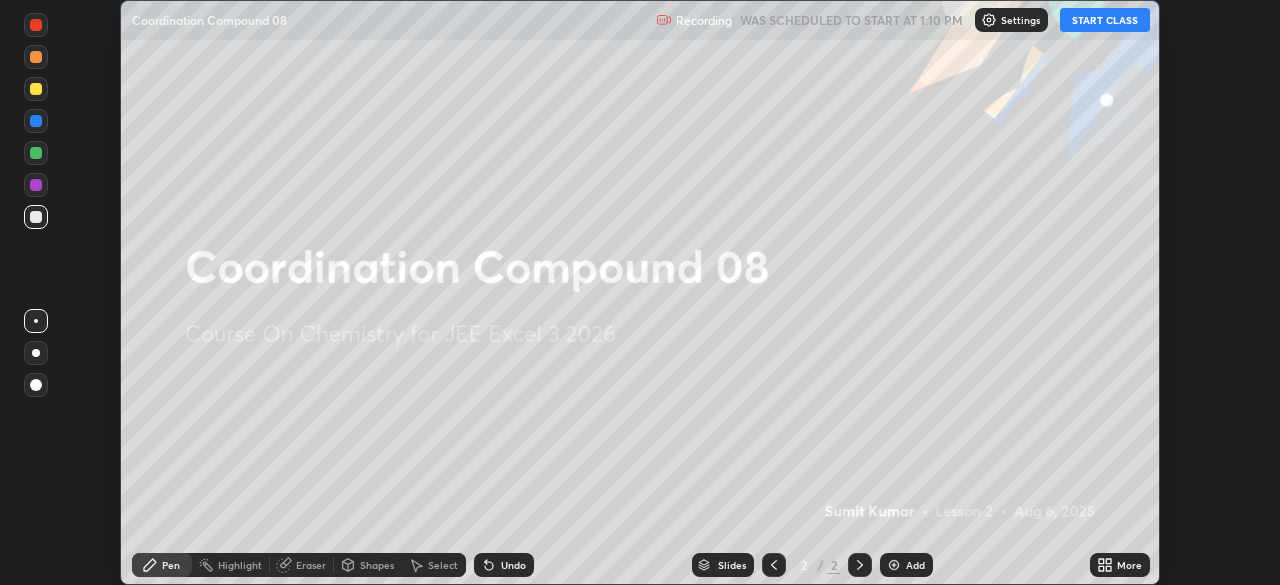 click on "Add" at bounding box center (906, 565) 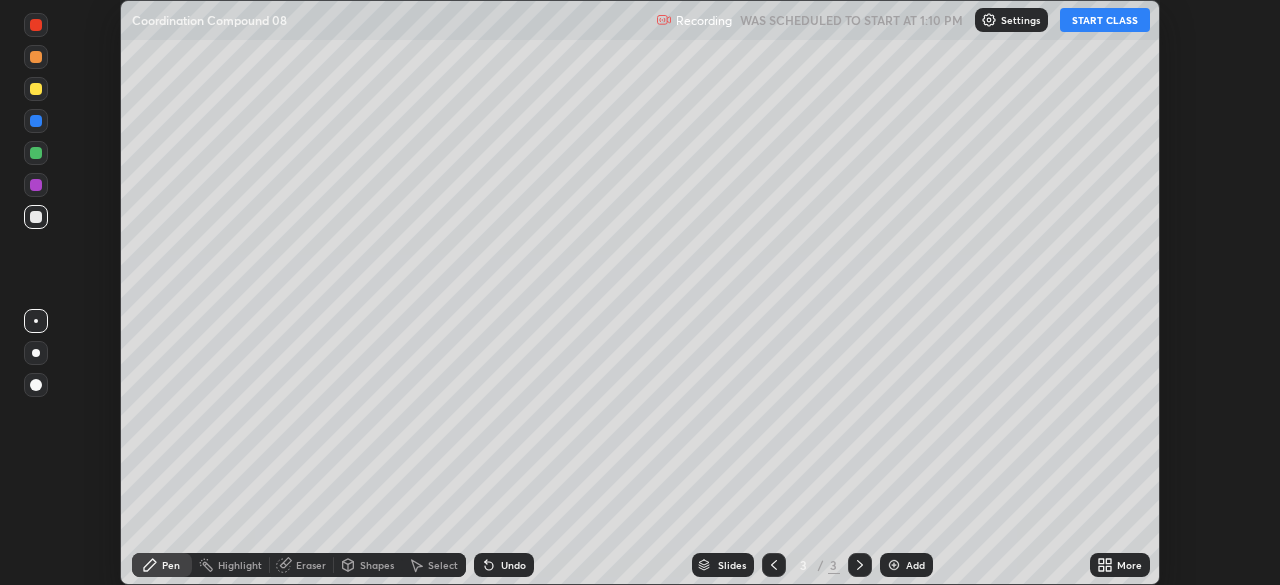 click on "START CLASS" at bounding box center [1105, 20] 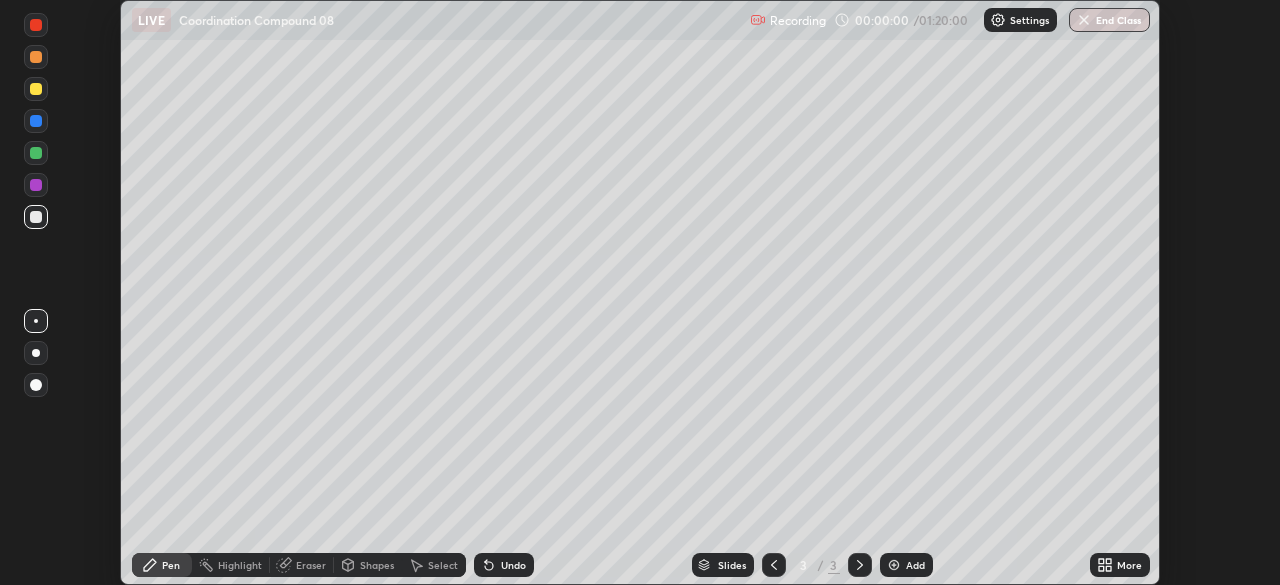 click on "More" at bounding box center (1120, 565) 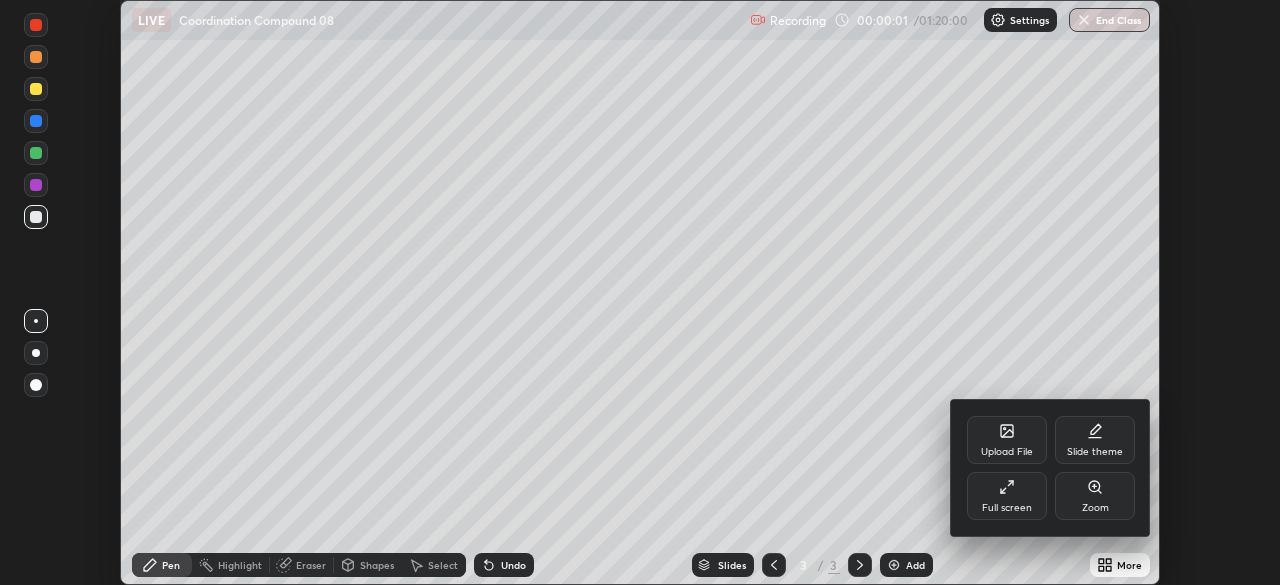 click on "Full screen" at bounding box center [1007, 508] 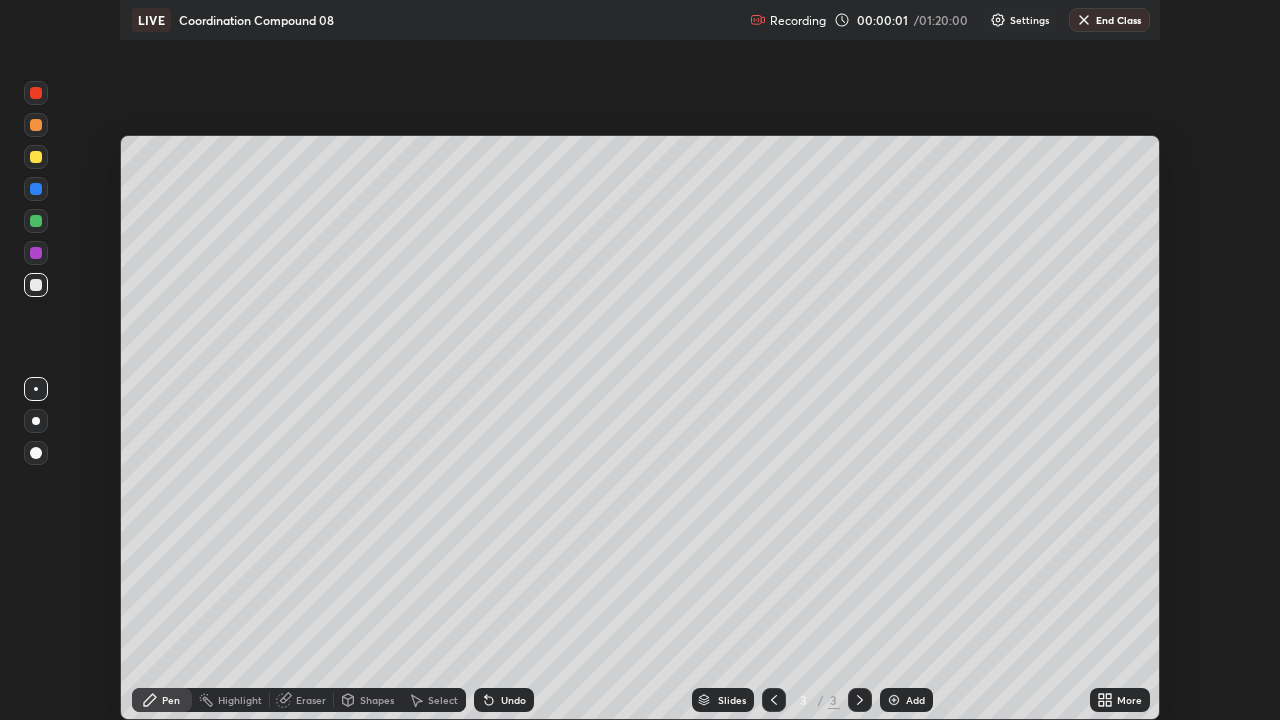 scroll, scrollTop: 99280, scrollLeft: 98720, axis: both 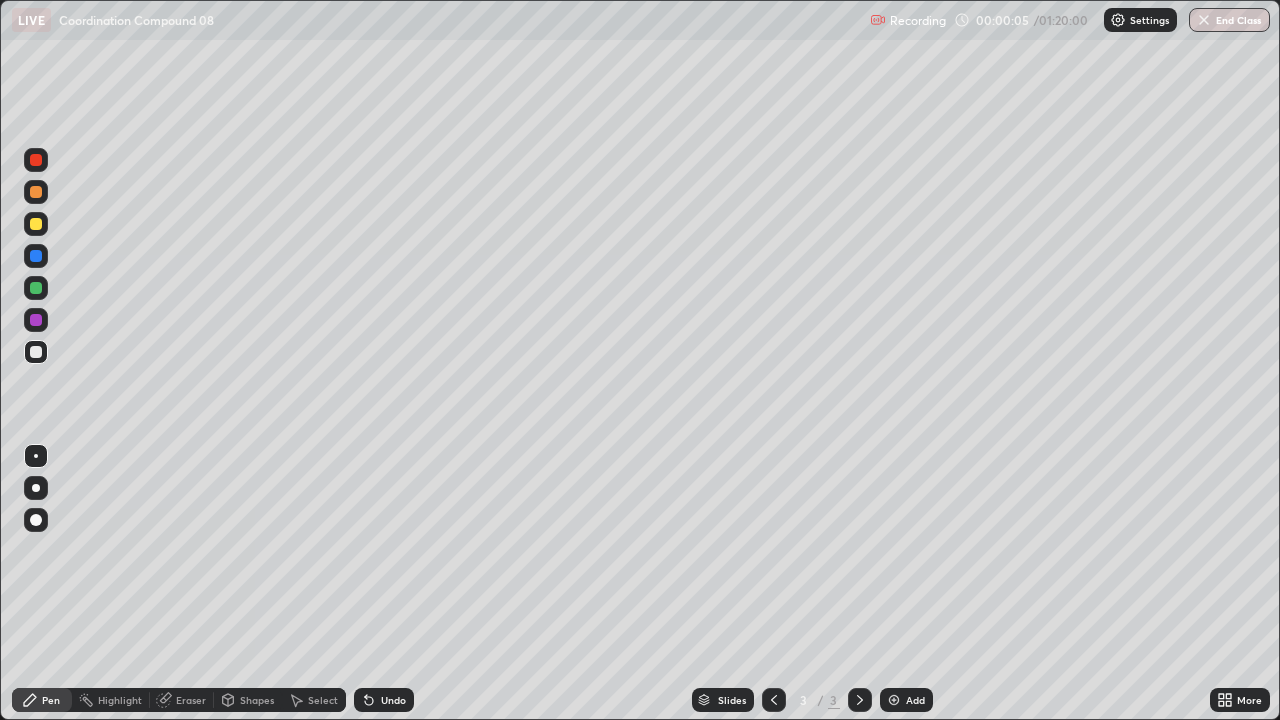 click at bounding box center (36, 160) 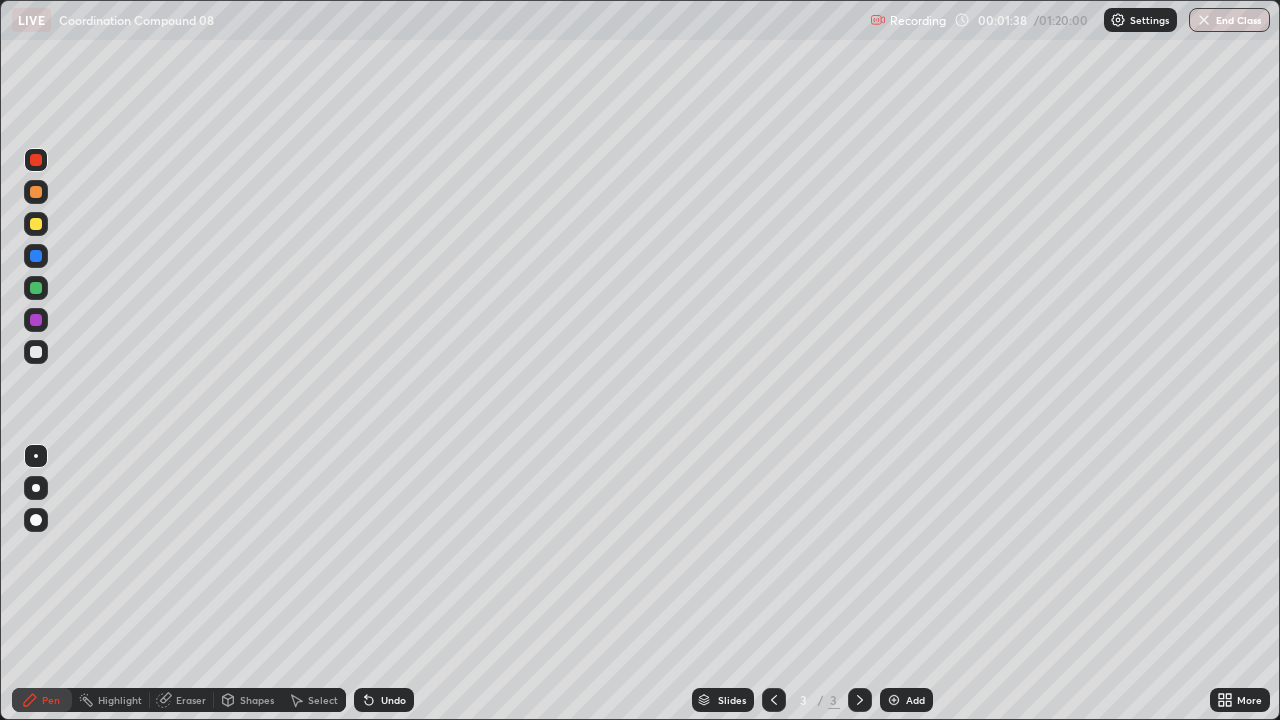 click at bounding box center (36, 224) 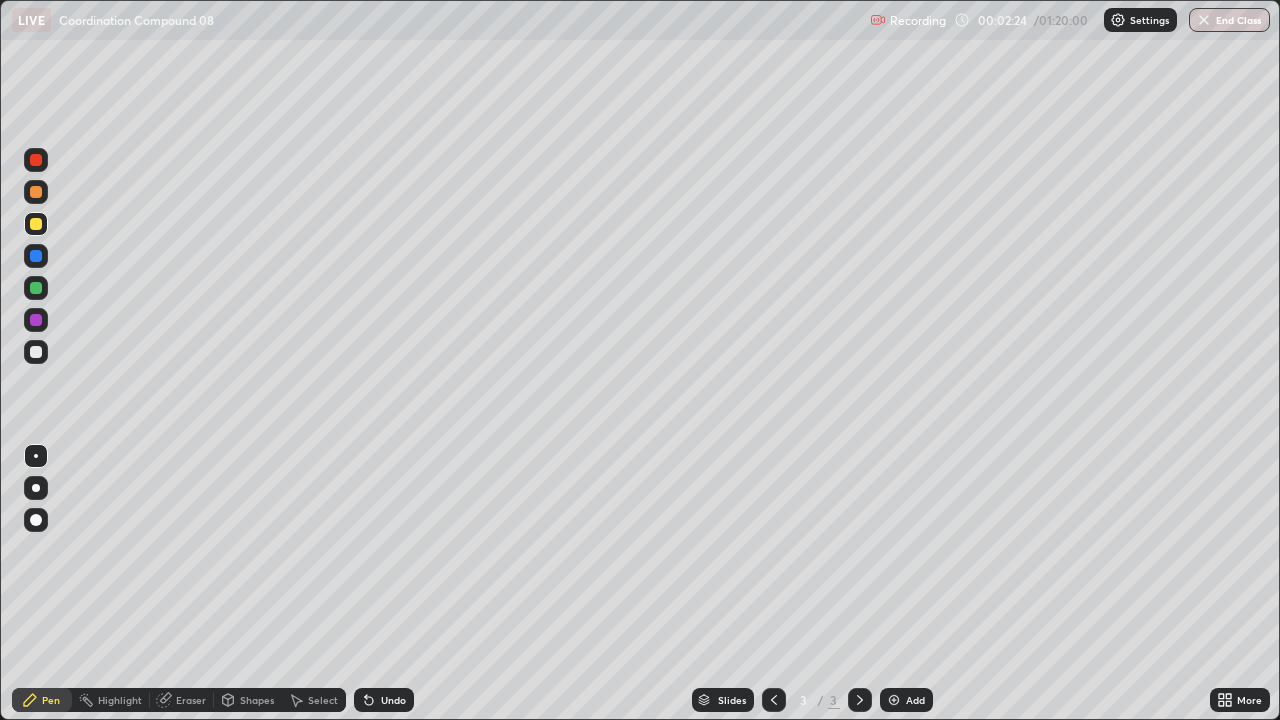 click 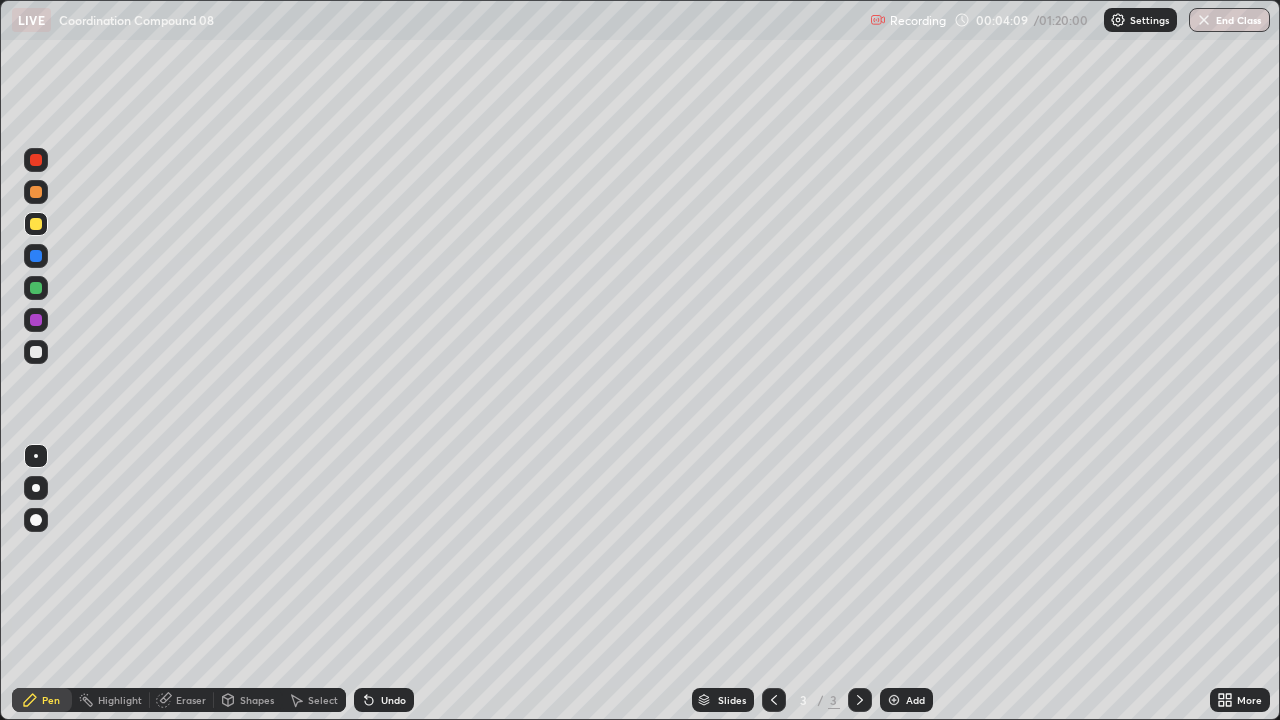 click at bounding box center [894, 700] 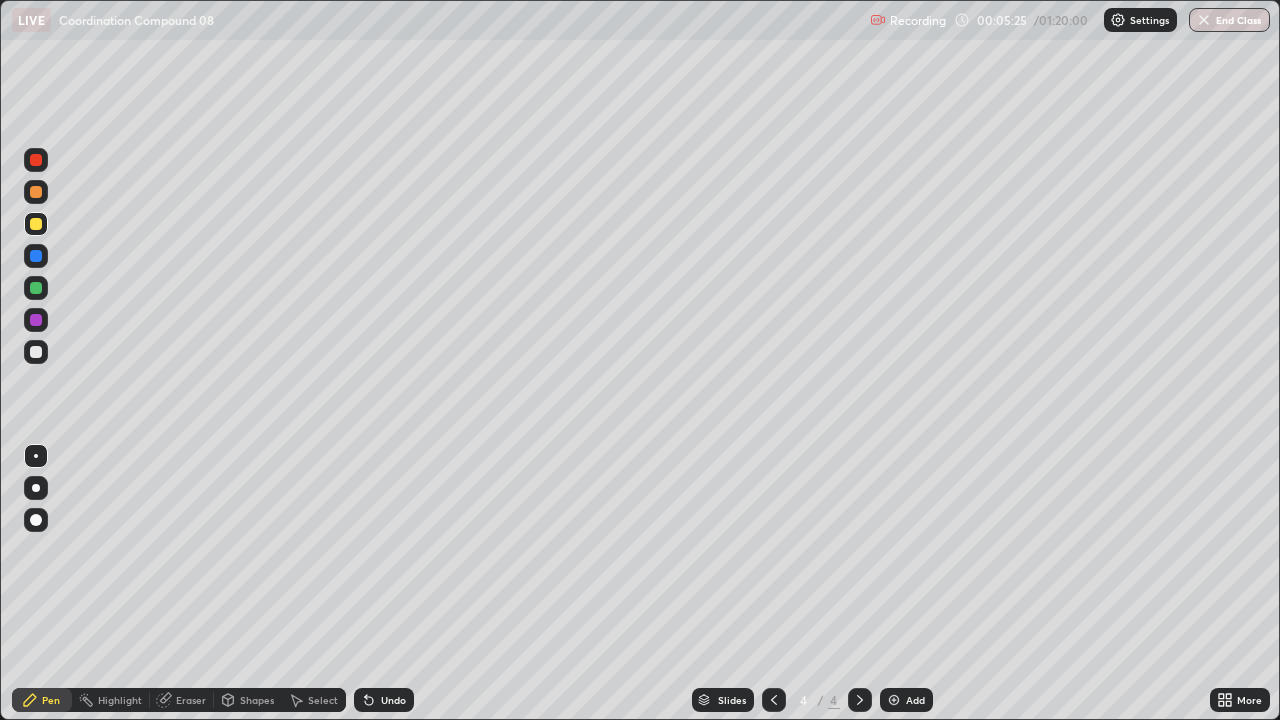 click at bounding box center [36, 288] 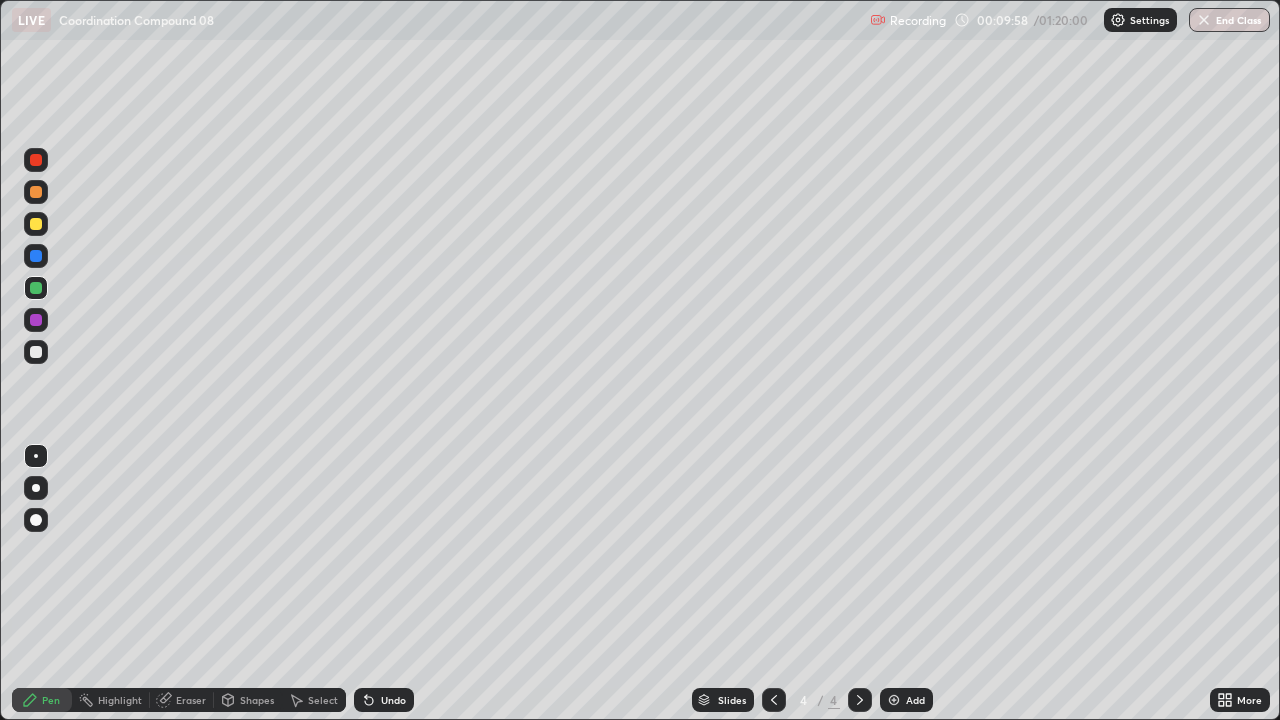click at bounding box center [36, 160] 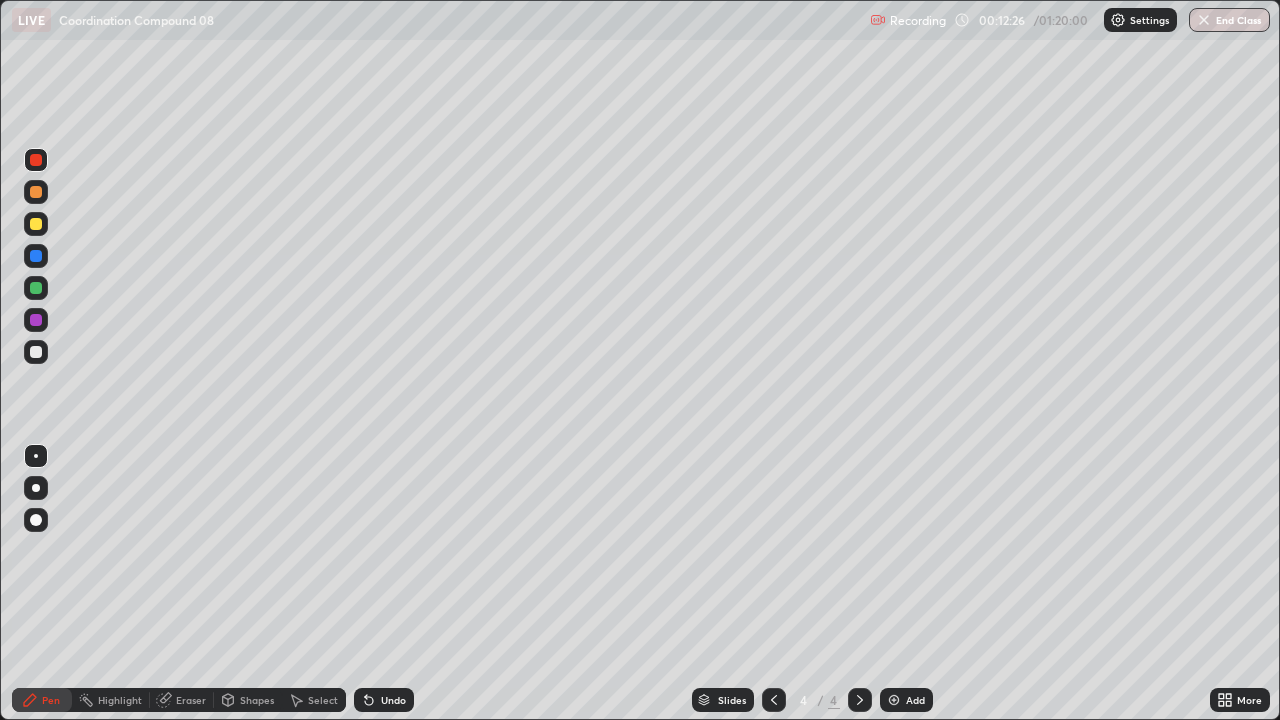 click on "Eraser" at bounding box center (191, 700) 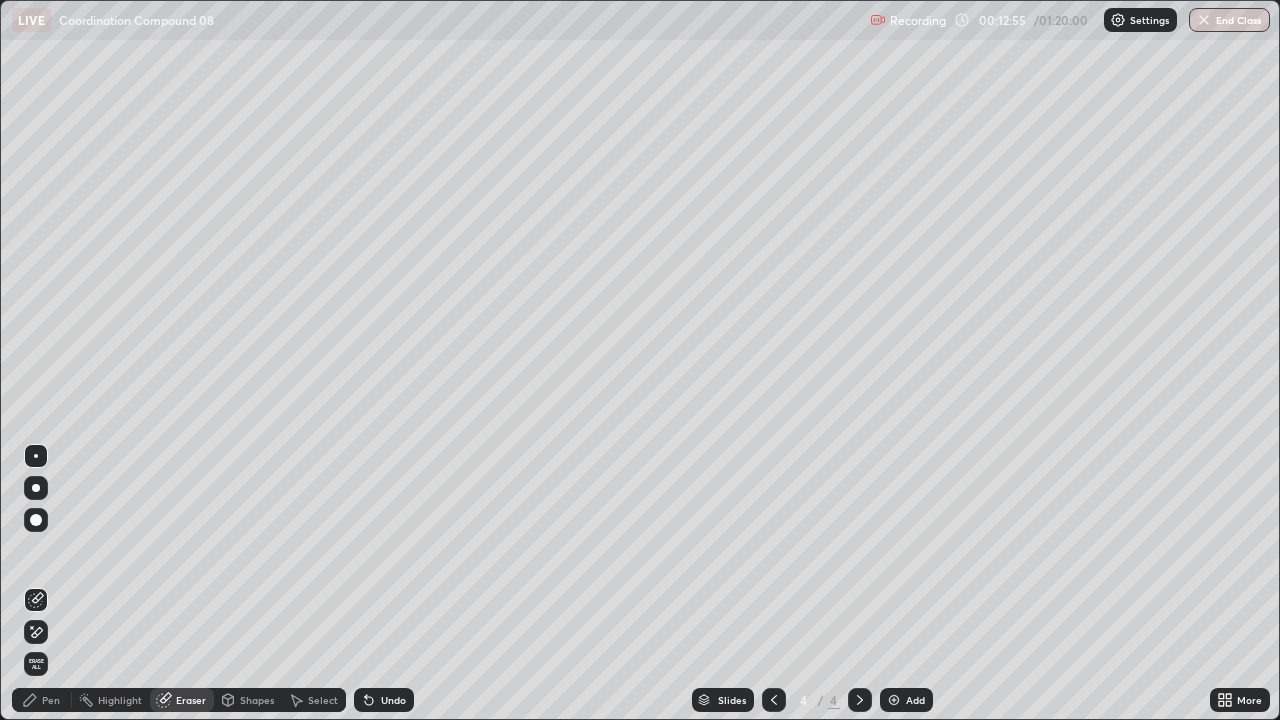 click 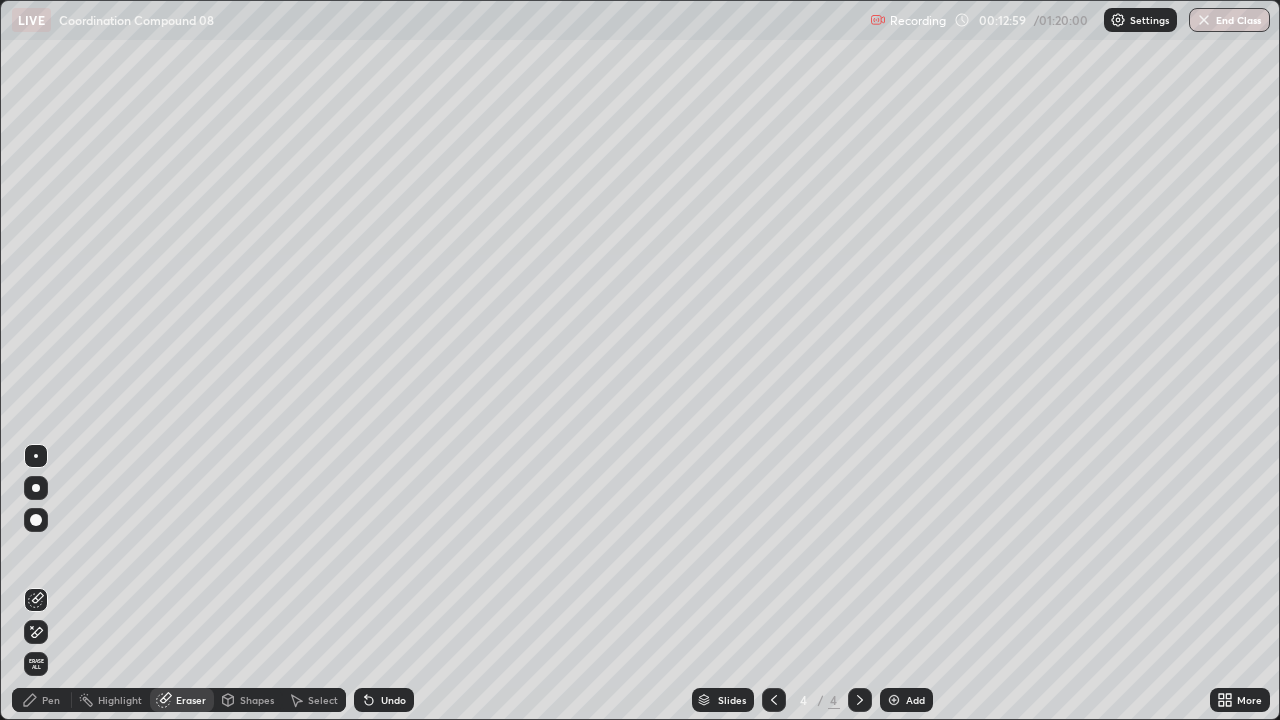 click on "Pen" at bounding box center (51, 700) 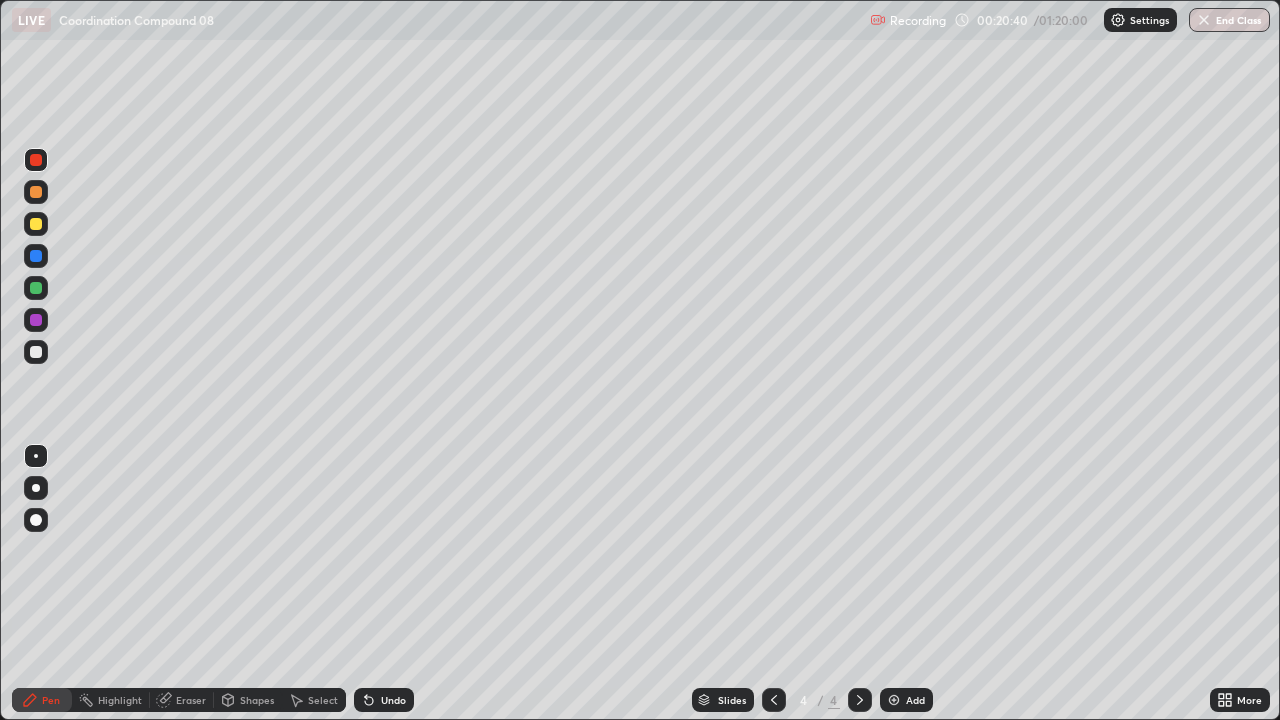 click at bounding box center (894, 700) 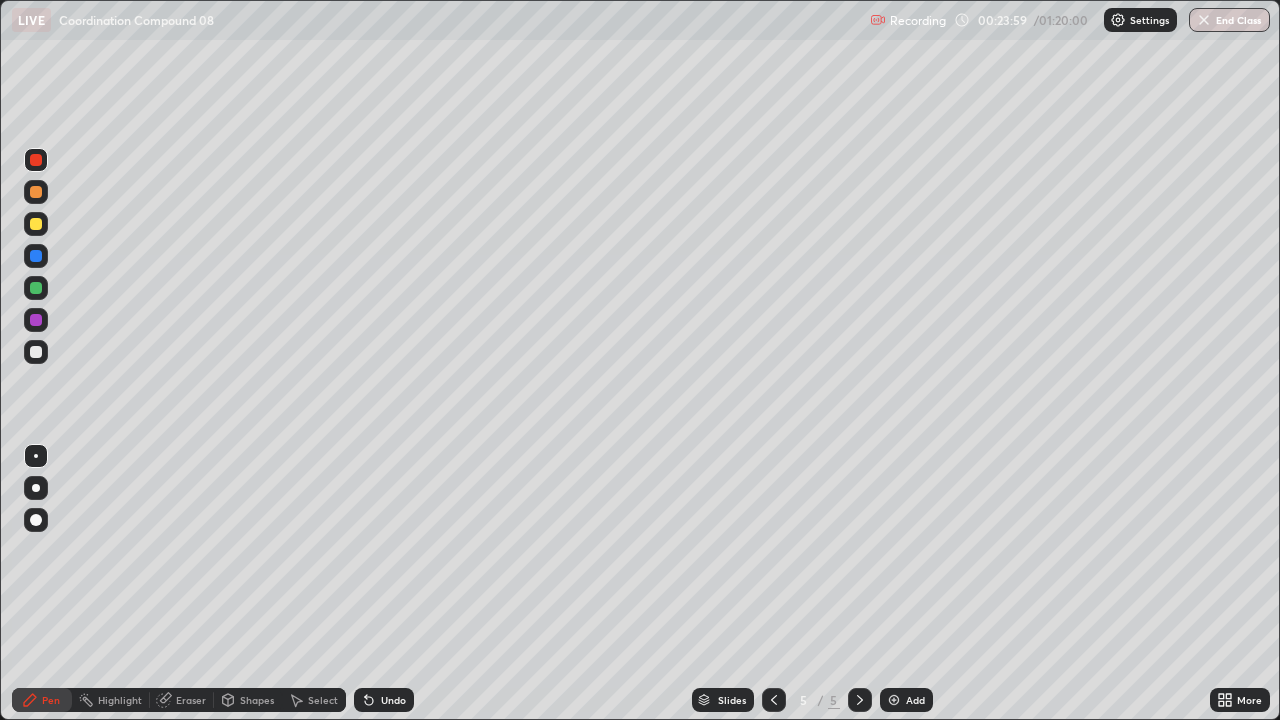 click 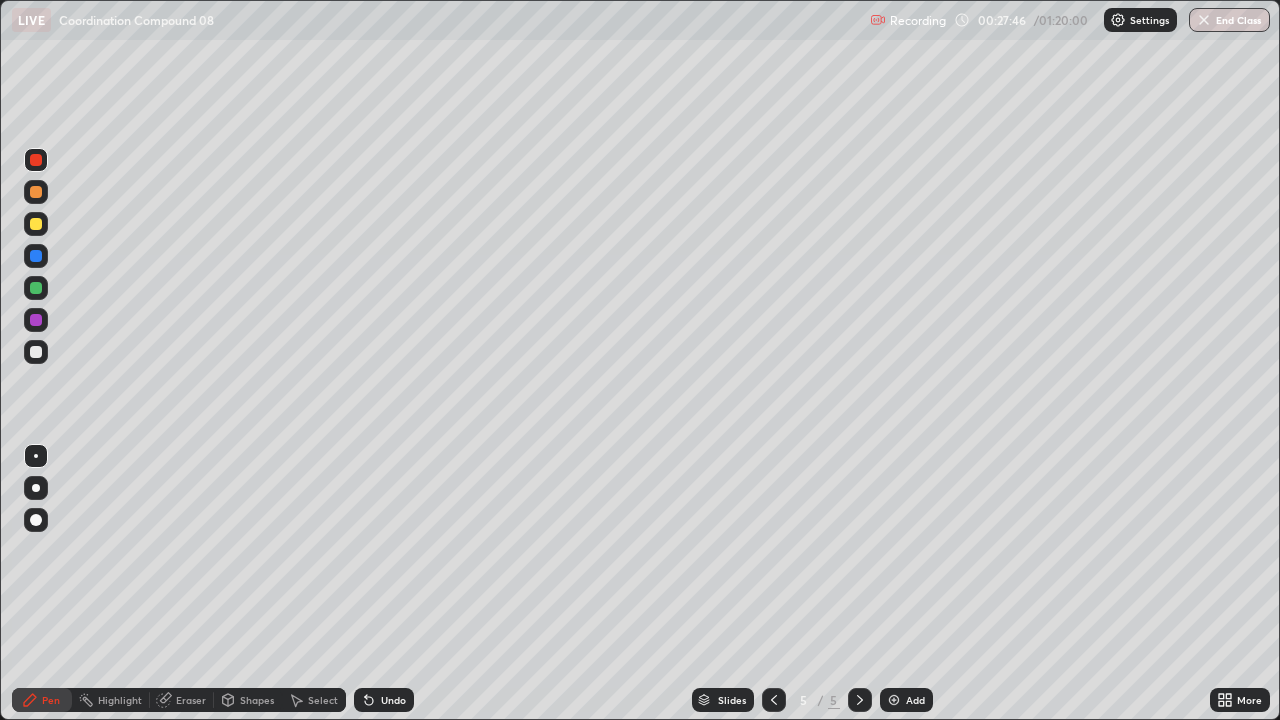 click on "Add" at bounding box center (906, 700) 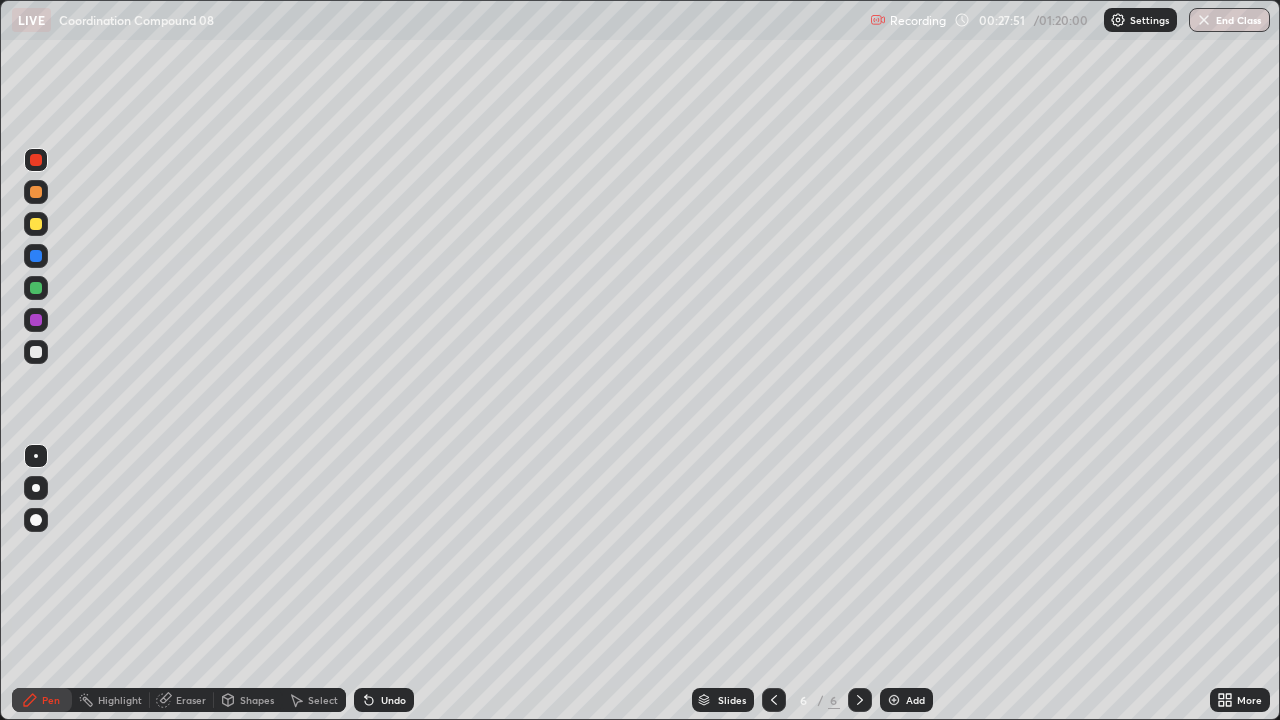click at bounding box center (36, 192) 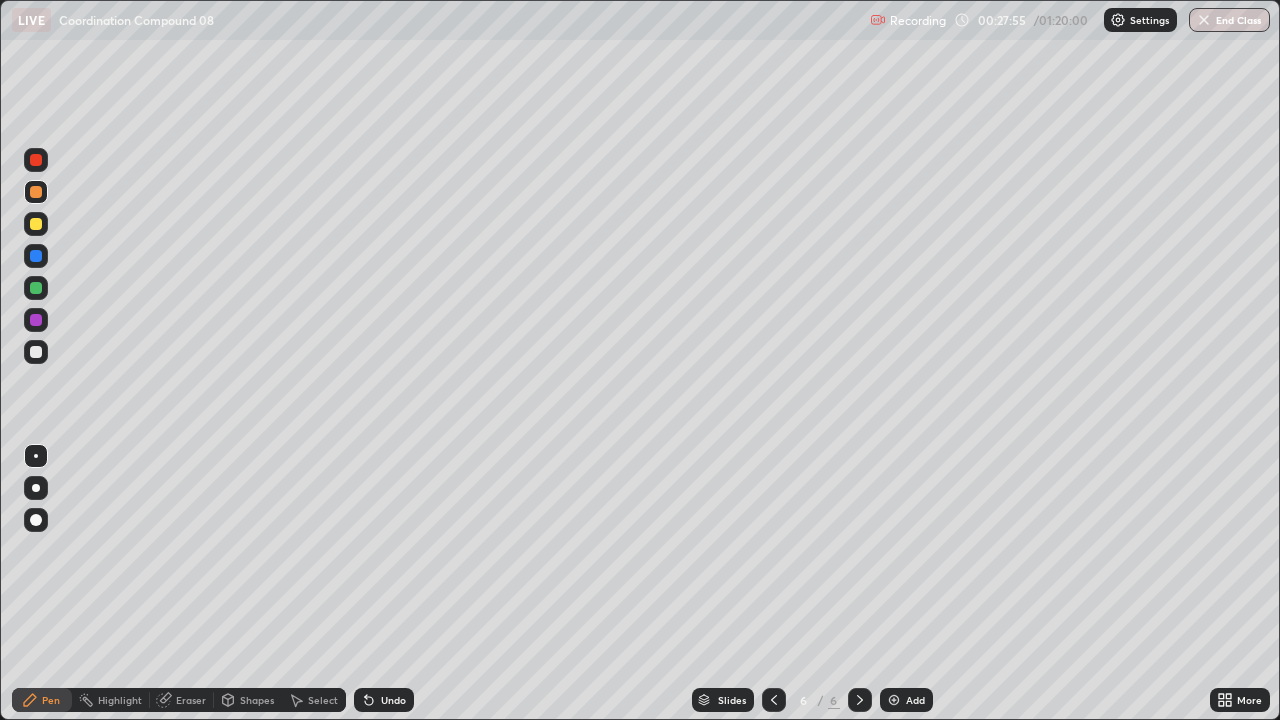 click 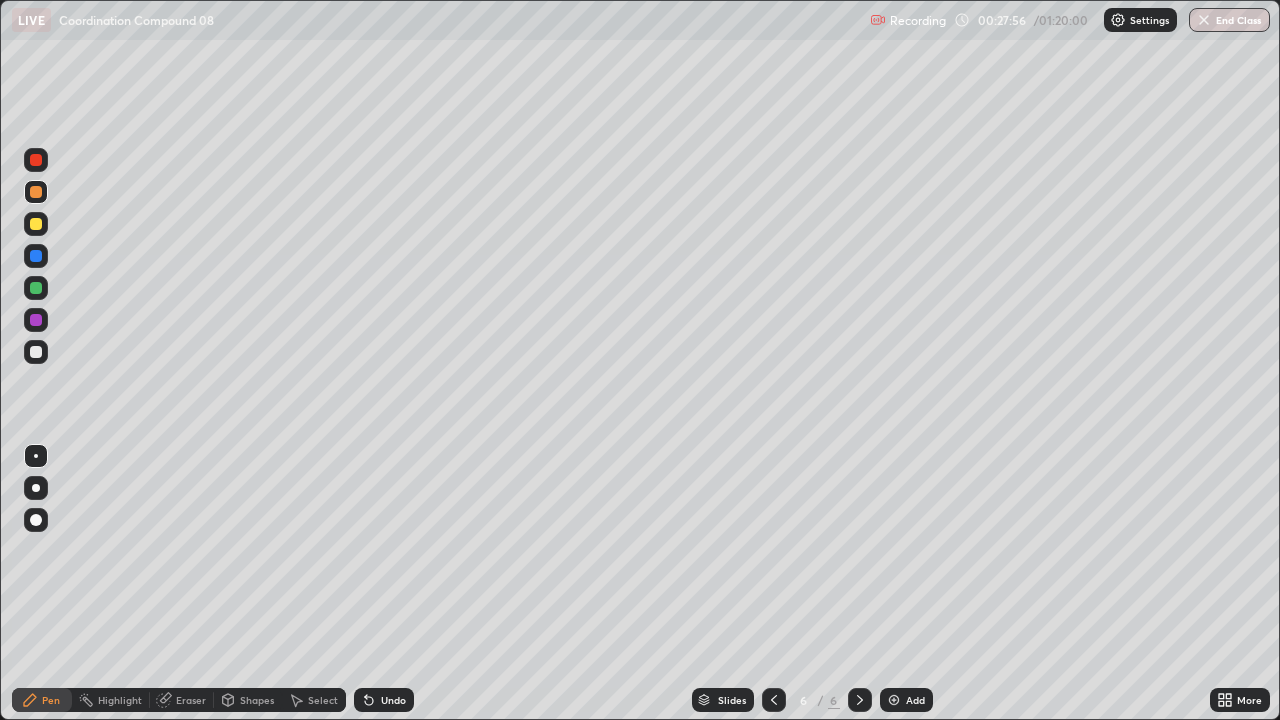 click 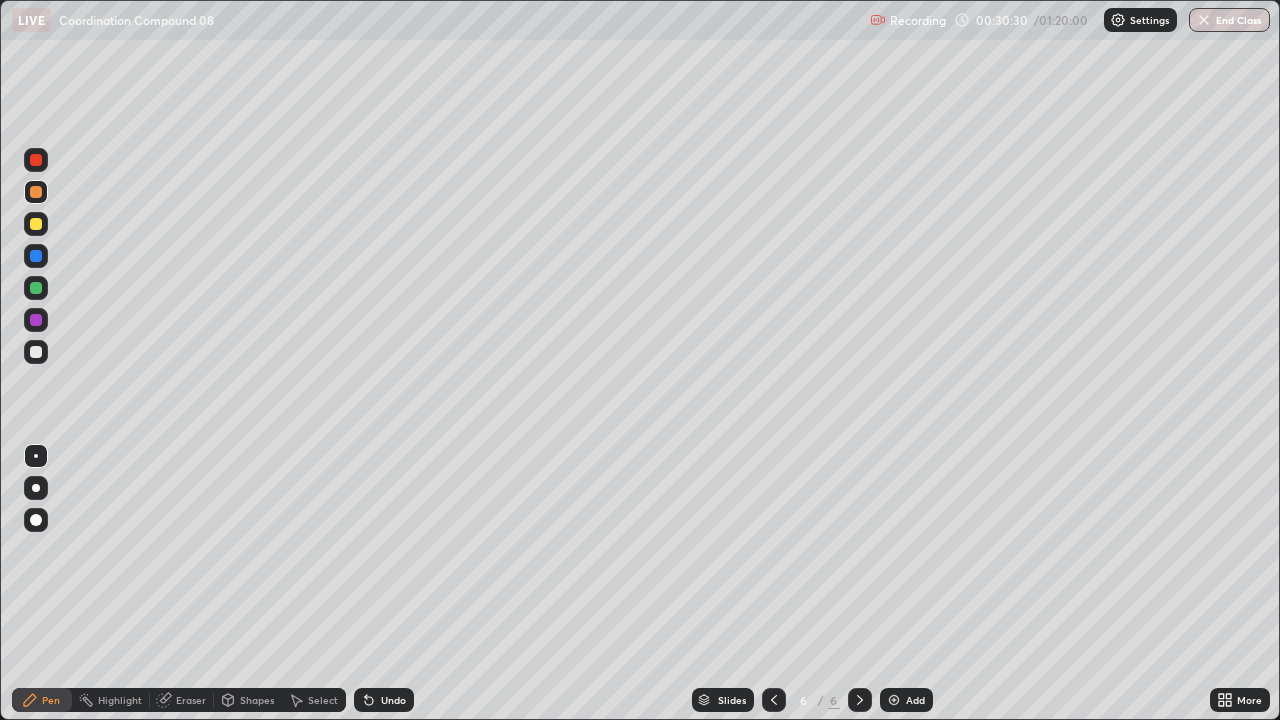 click at bounding box center [894, 700] 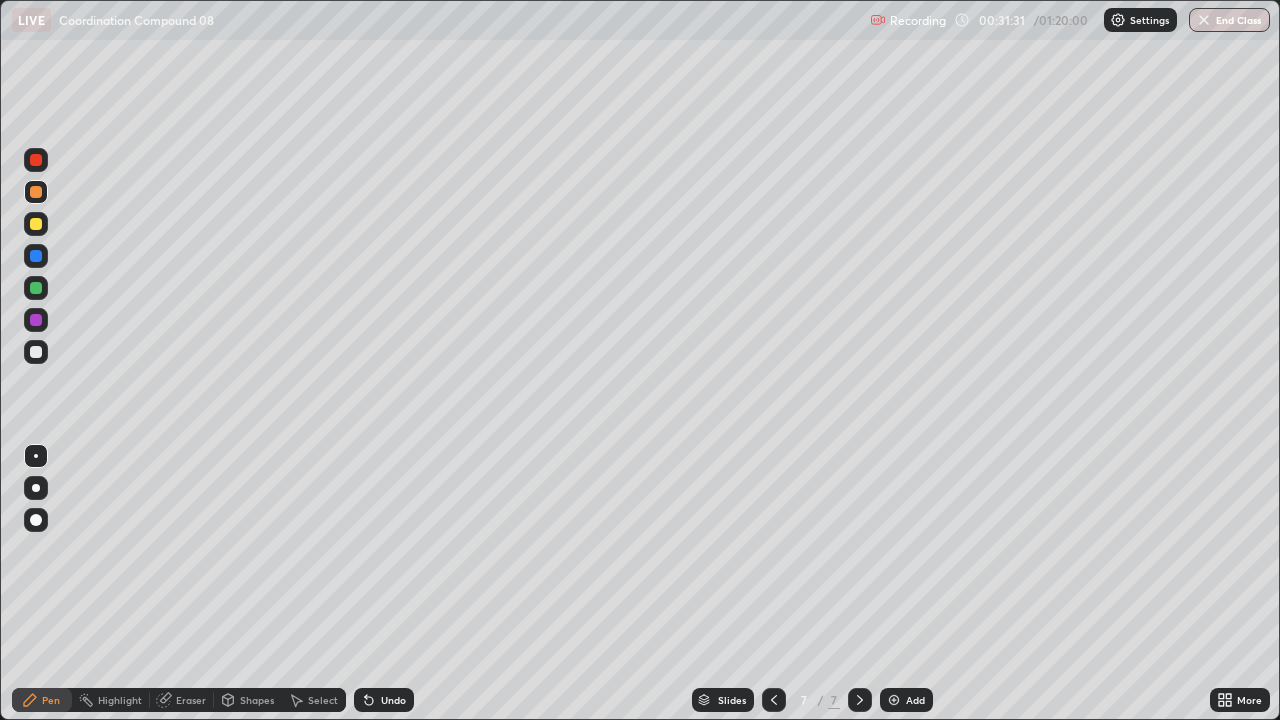 click at bounding box center [36, 224] 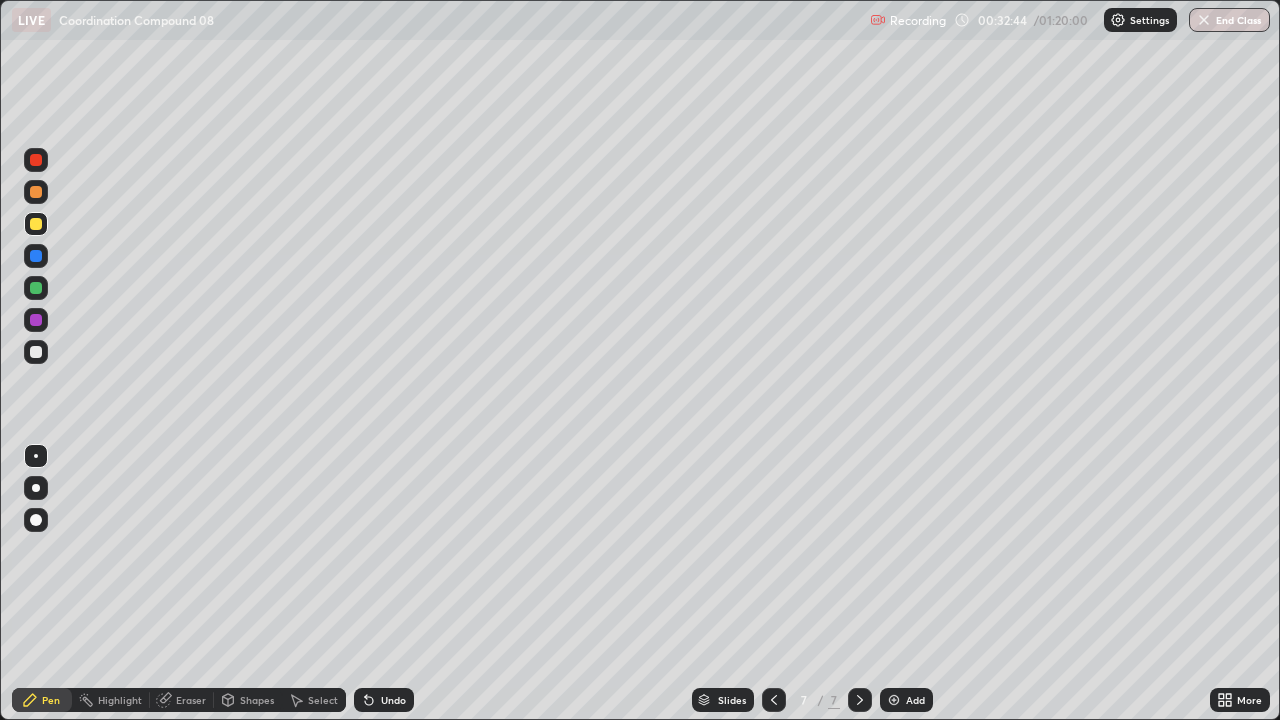 click at bounding box center (36, 288) 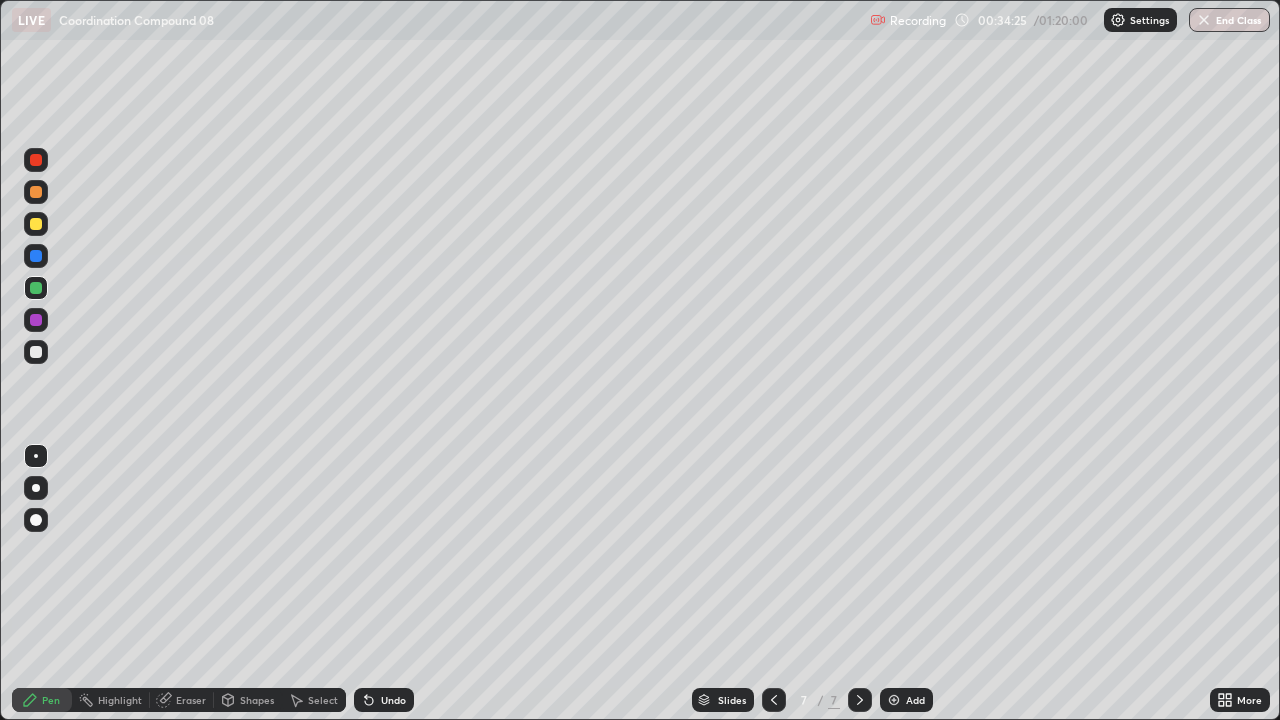 click at bounding box center [36, 320] 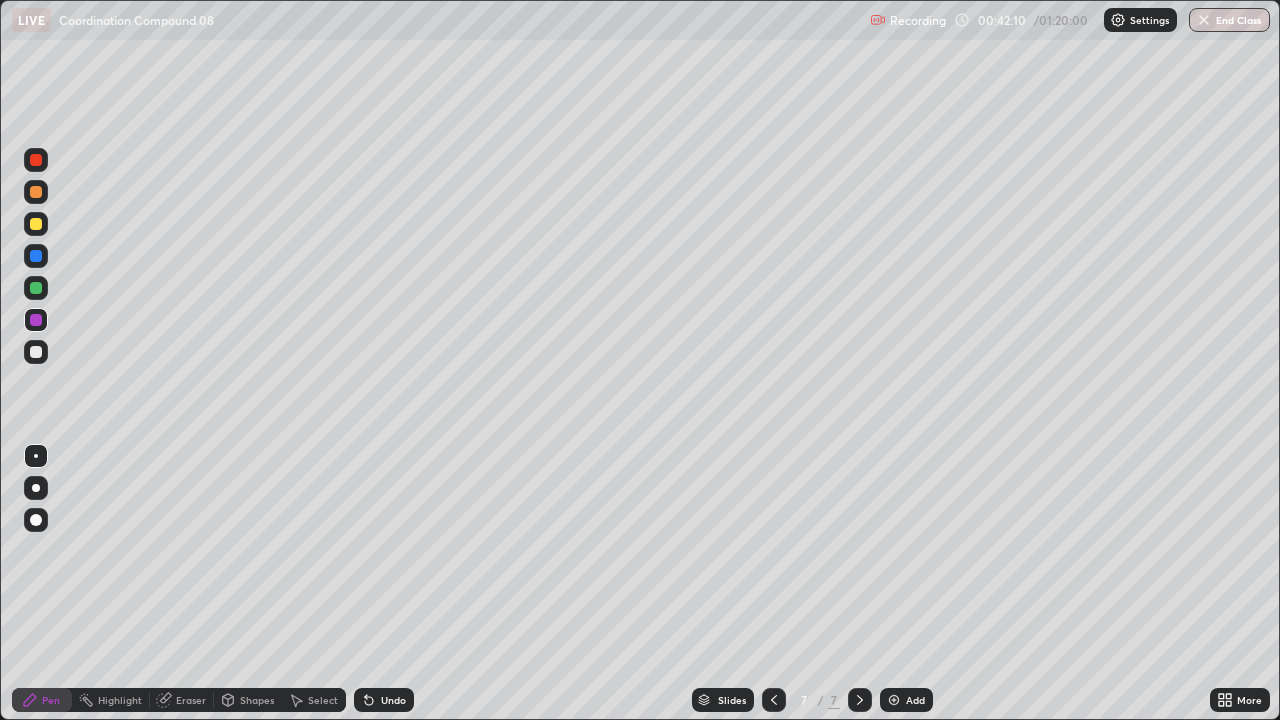 click at bounding box center (894, 700) 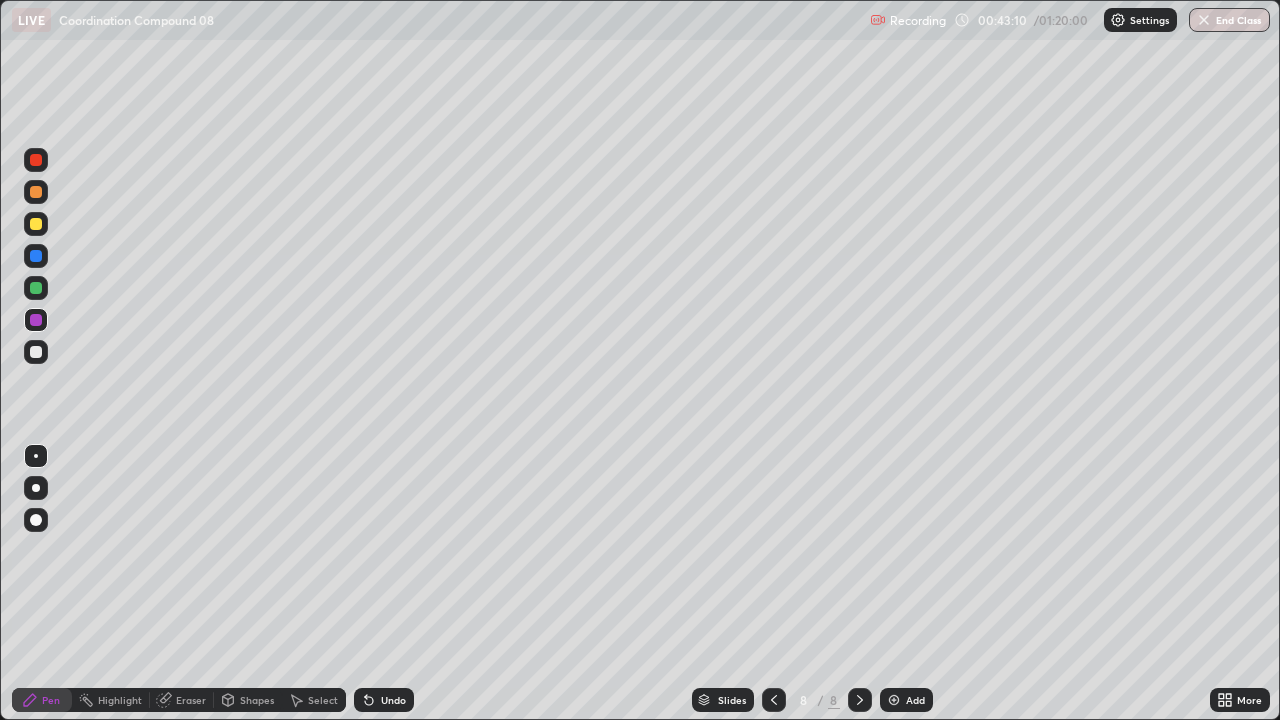 click 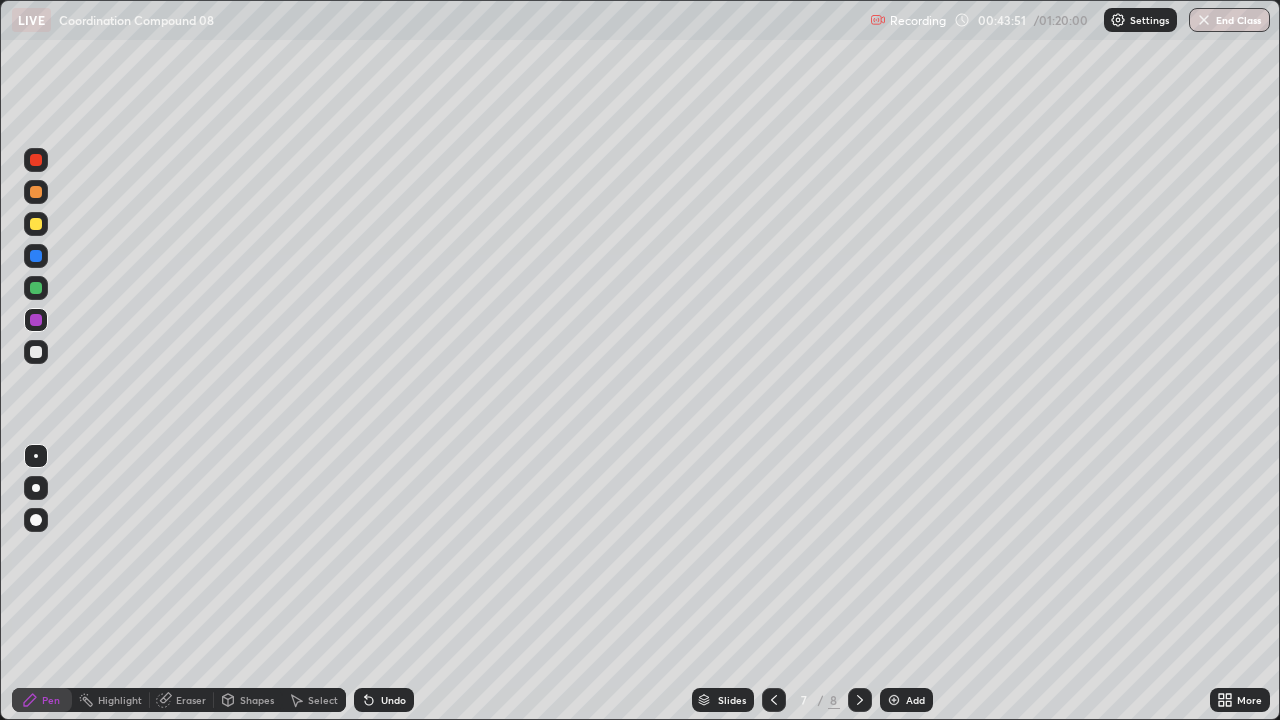 click 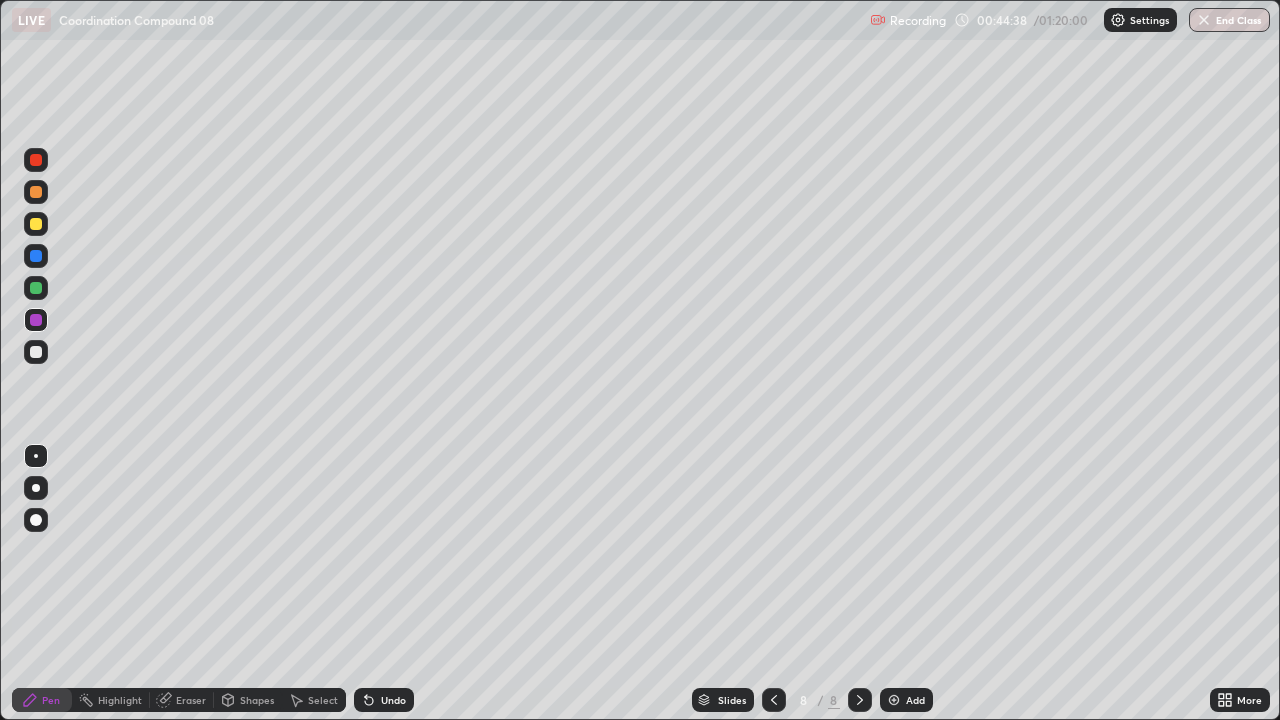click 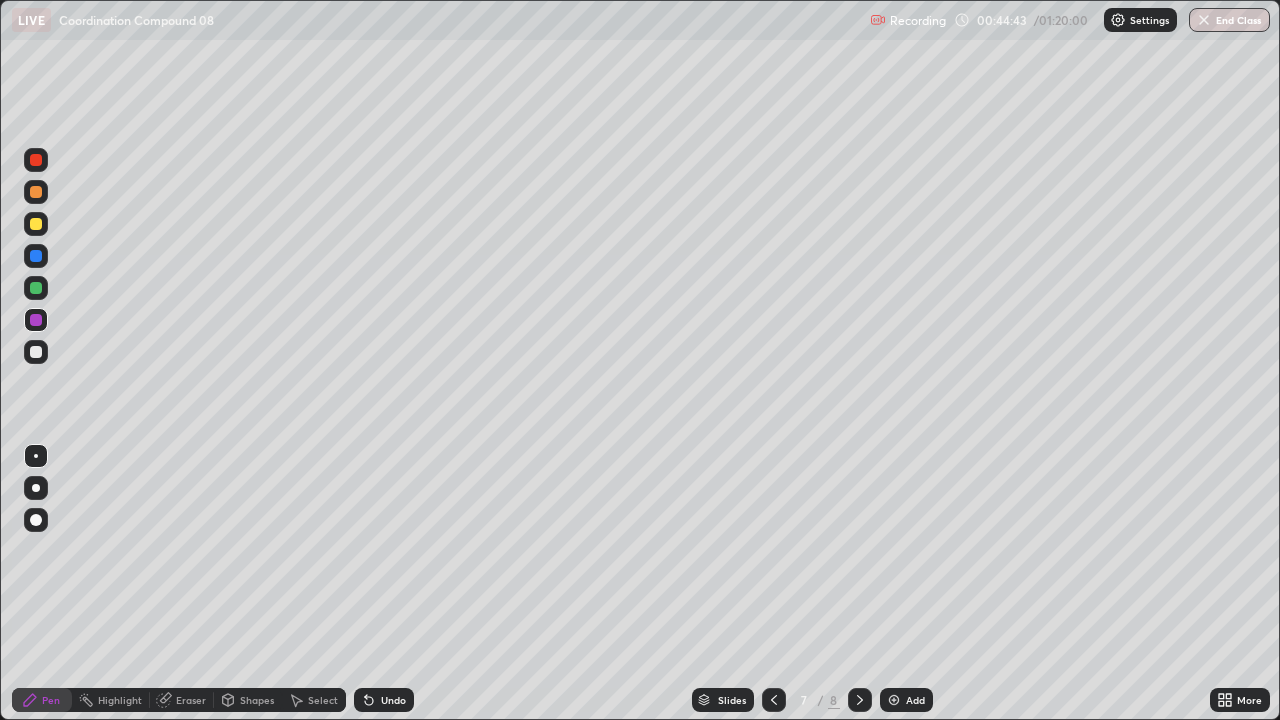 click 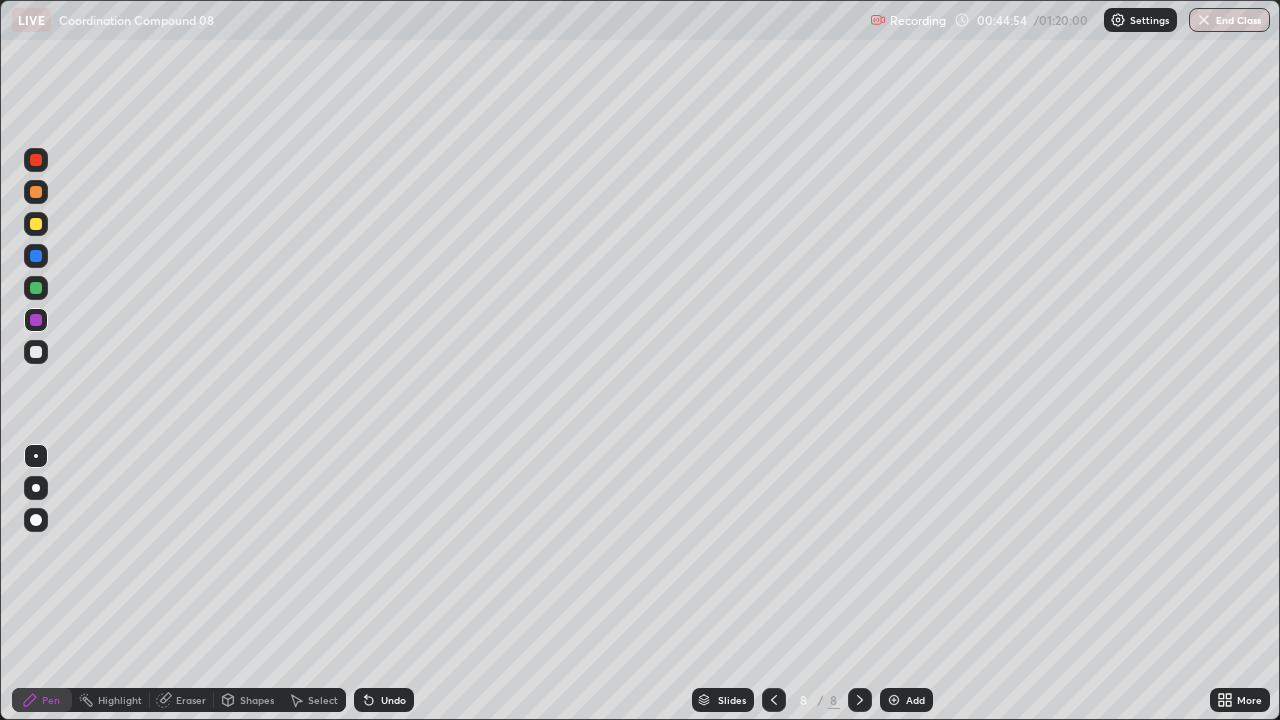click 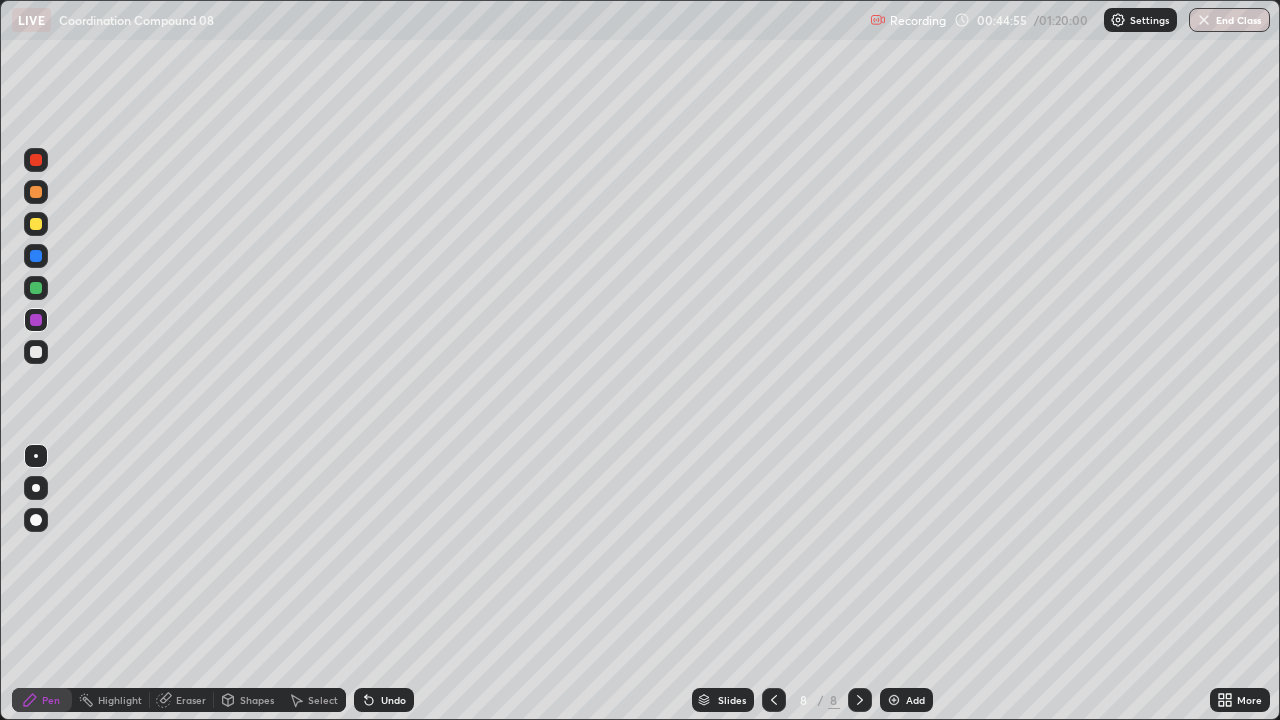 click 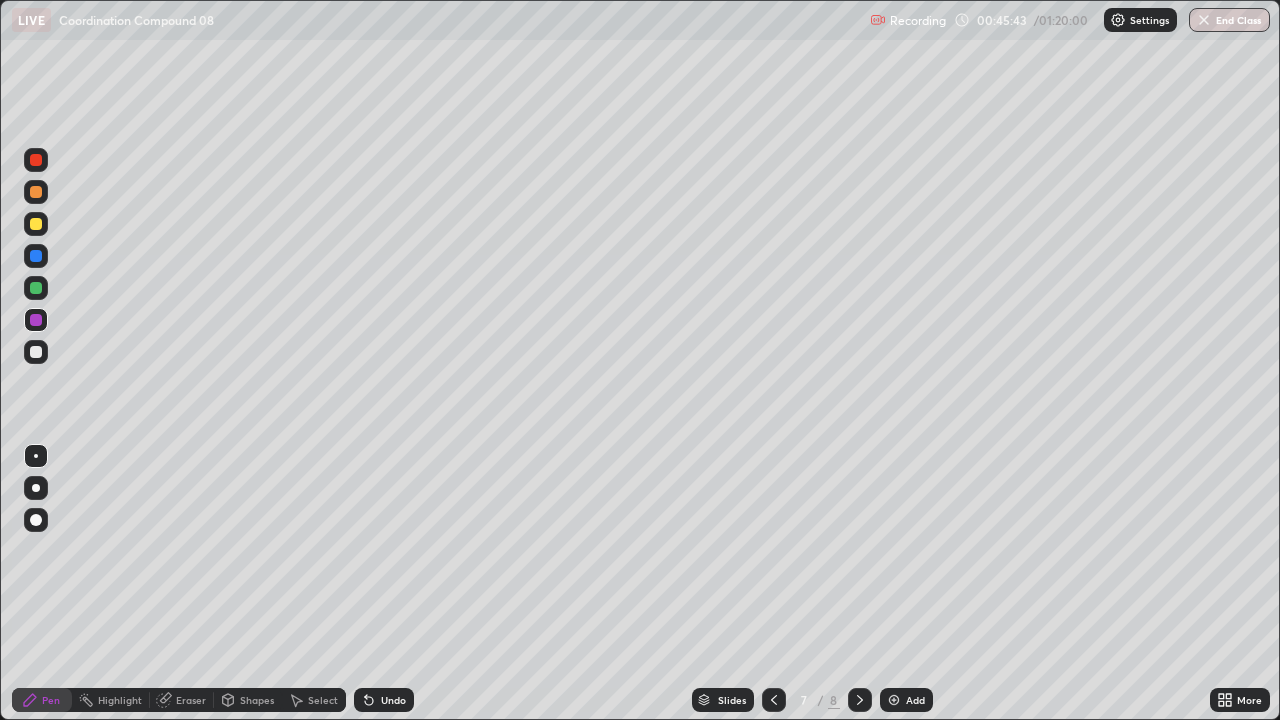 click 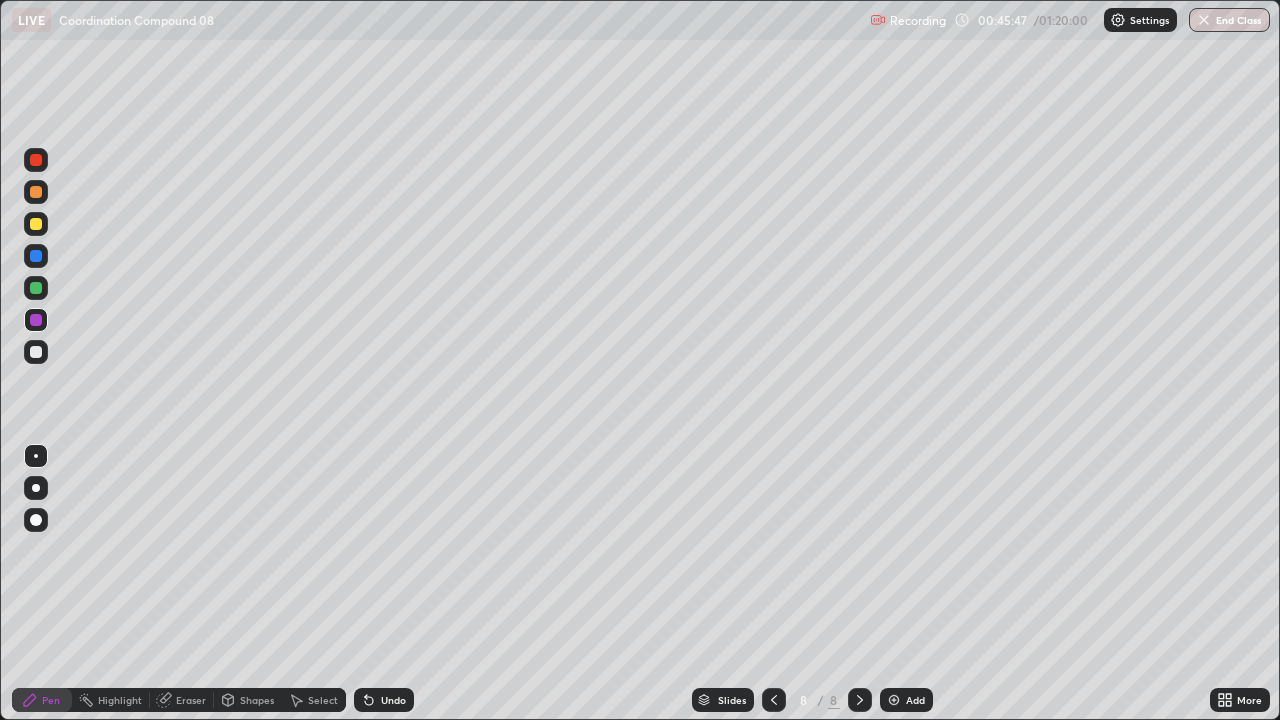 click at bounding box center [774, 700] 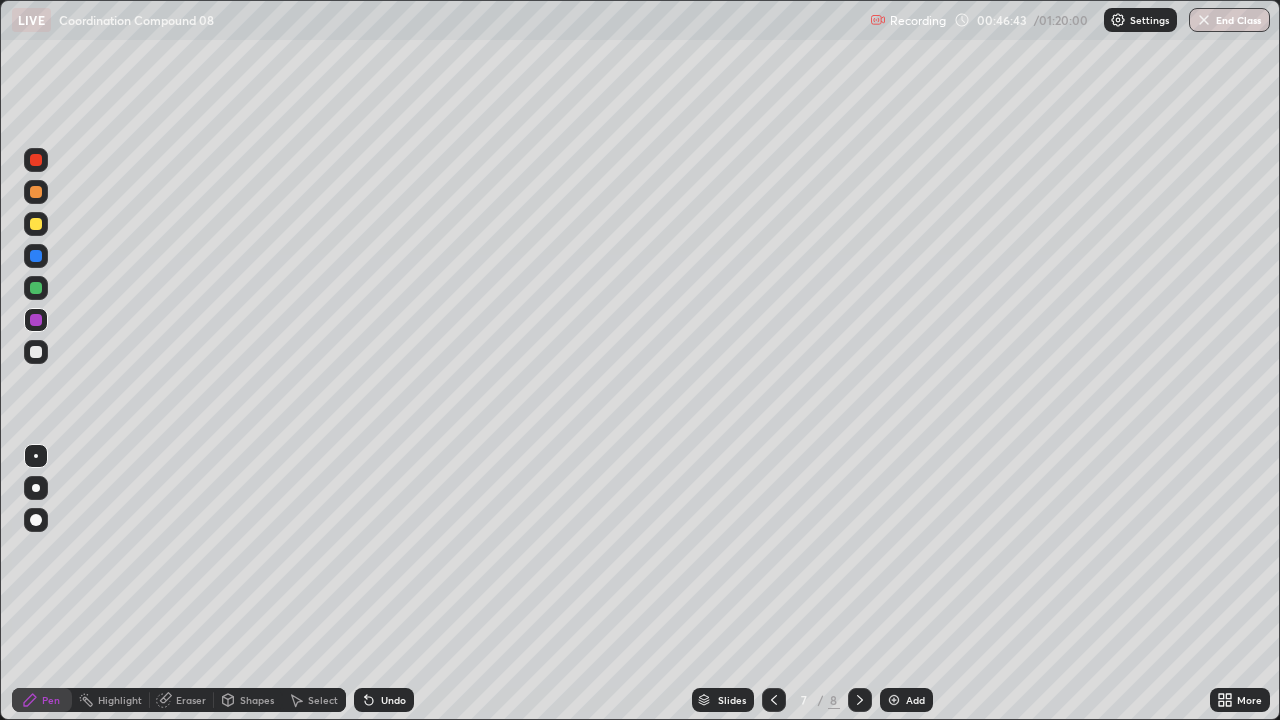 click 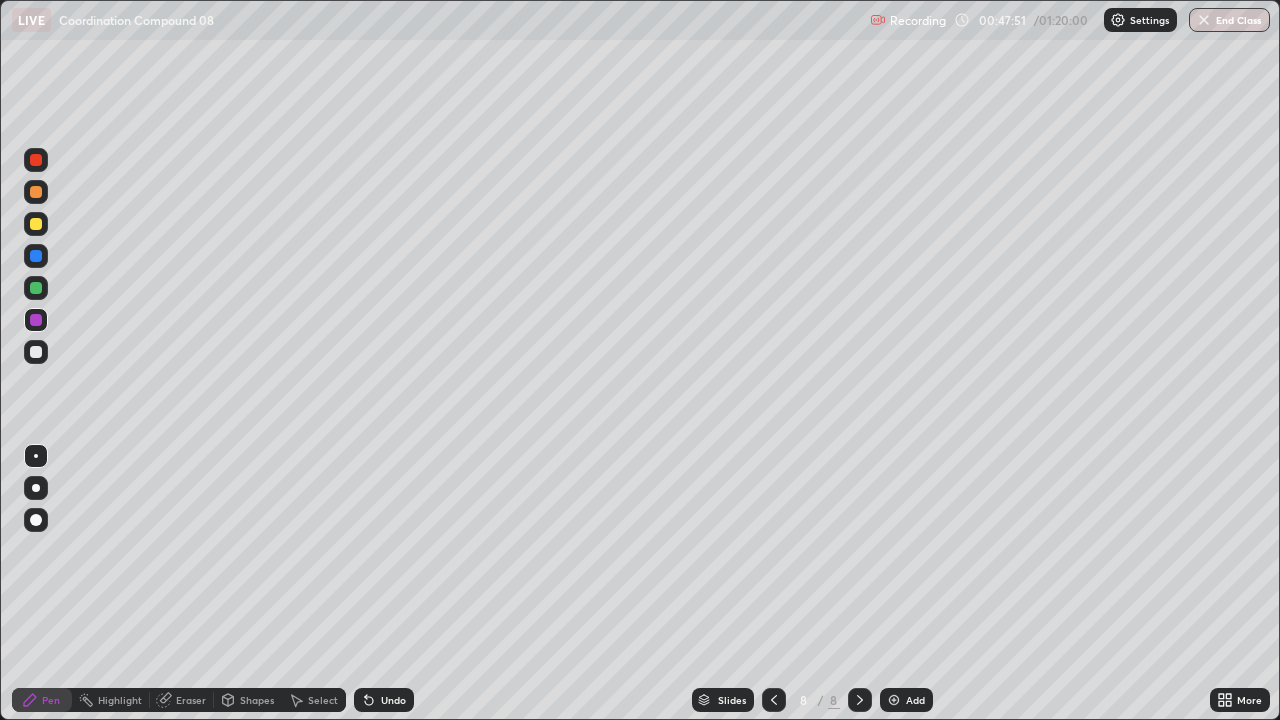 click on "Undo" at bounding box center [393, 700] 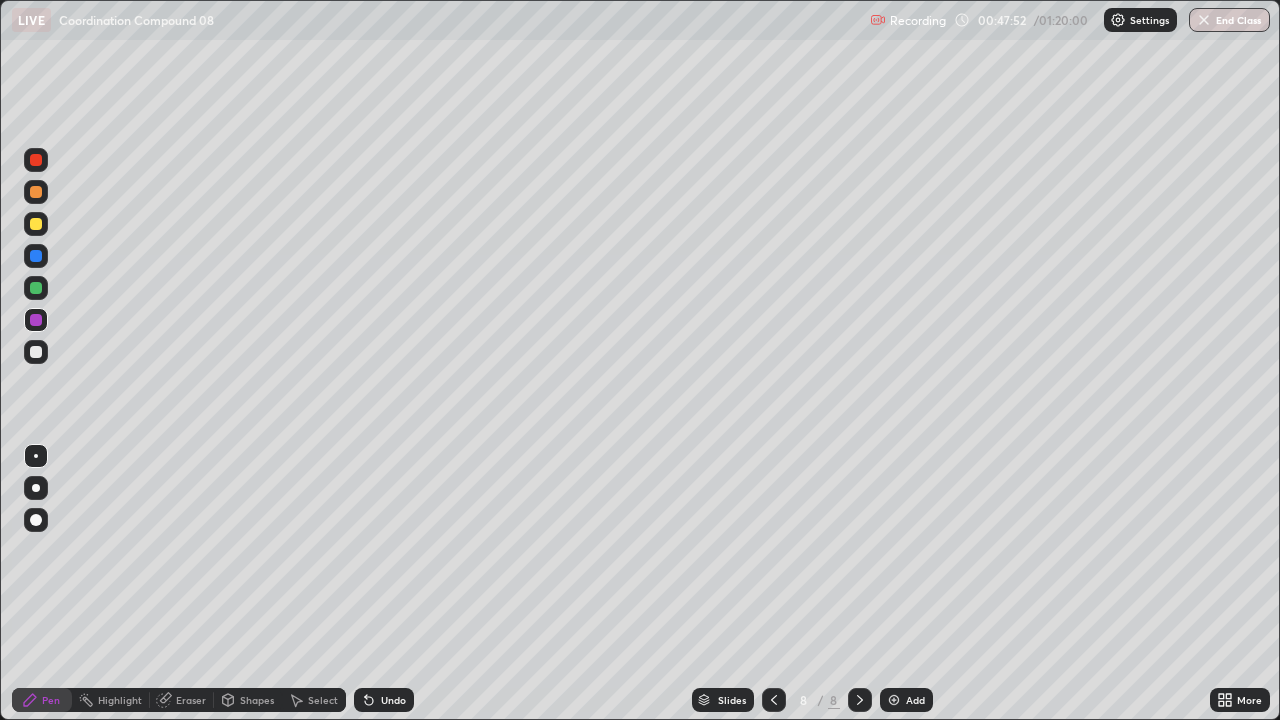 click on "Undo" at bounding box center [384, 700] 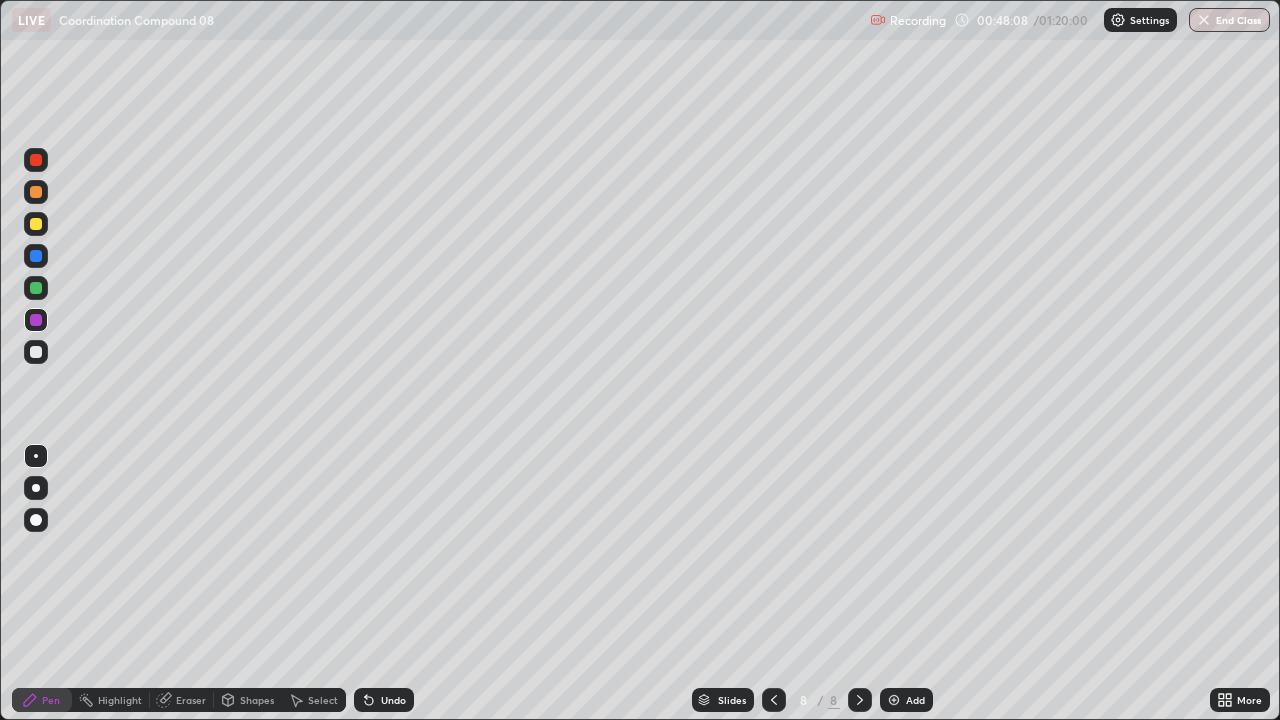 click at bounding box center [774, 700] 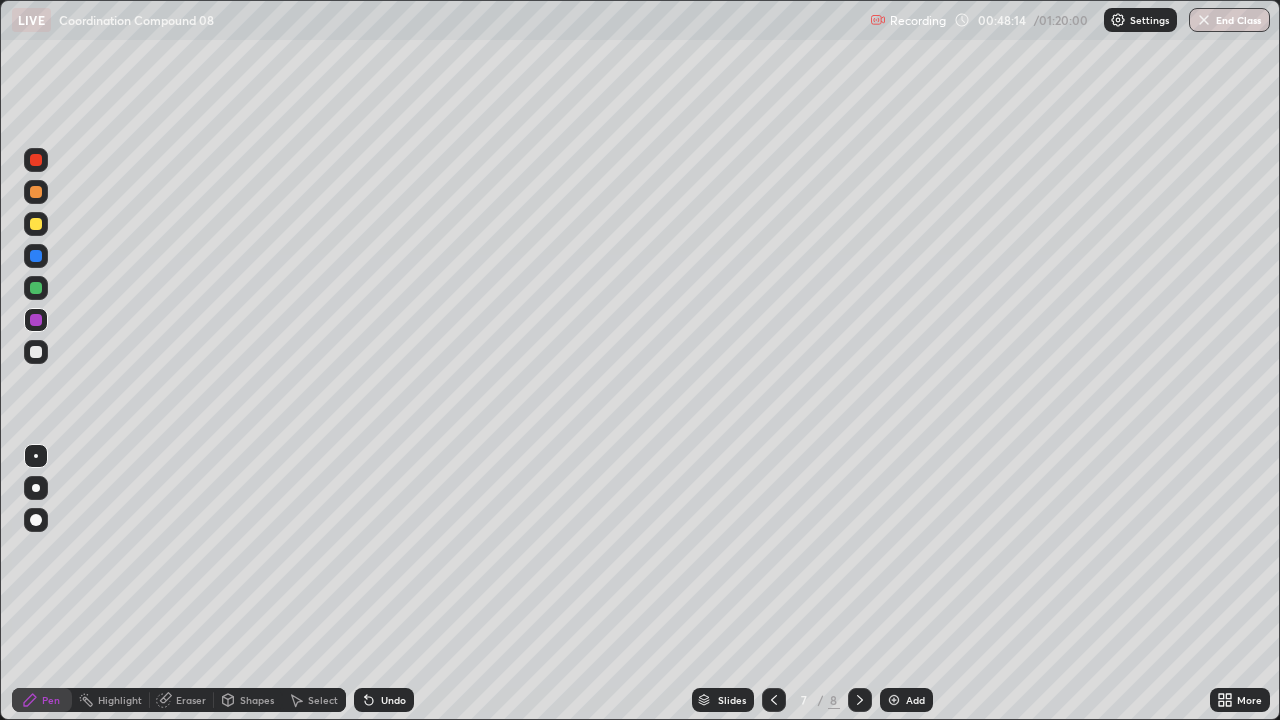 click 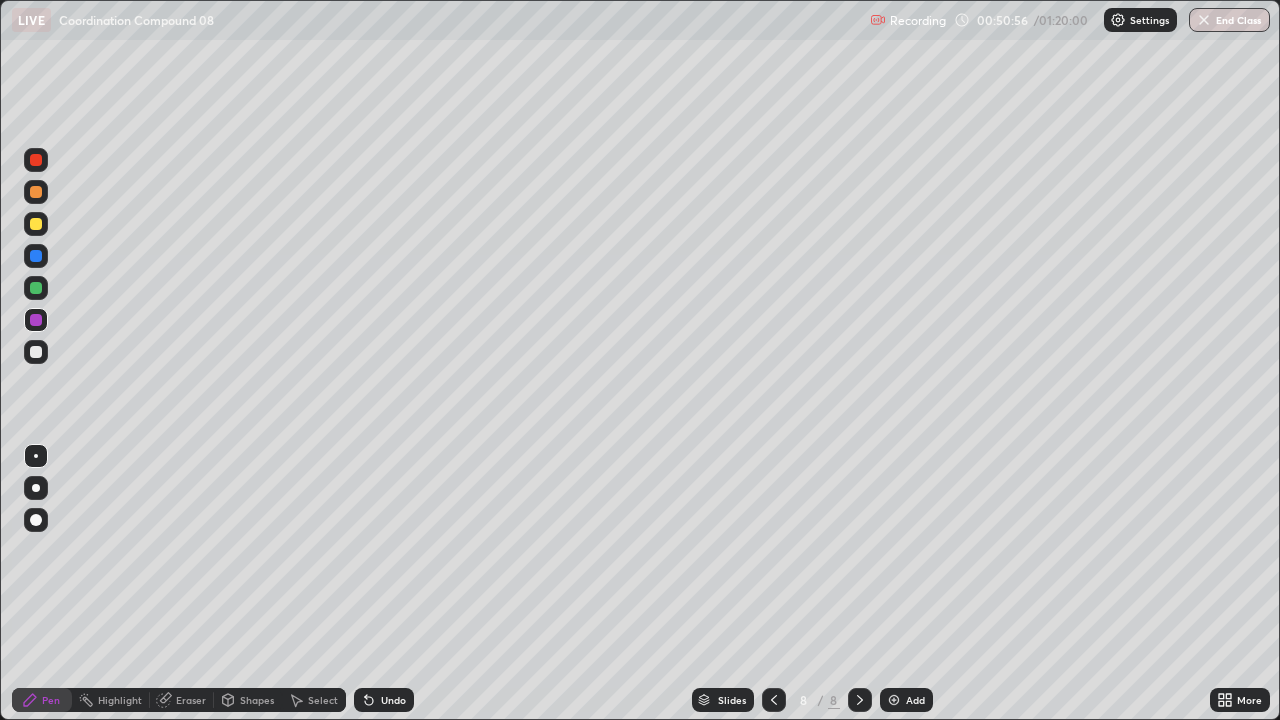 click on "Add" at bounding box center [906, 700] 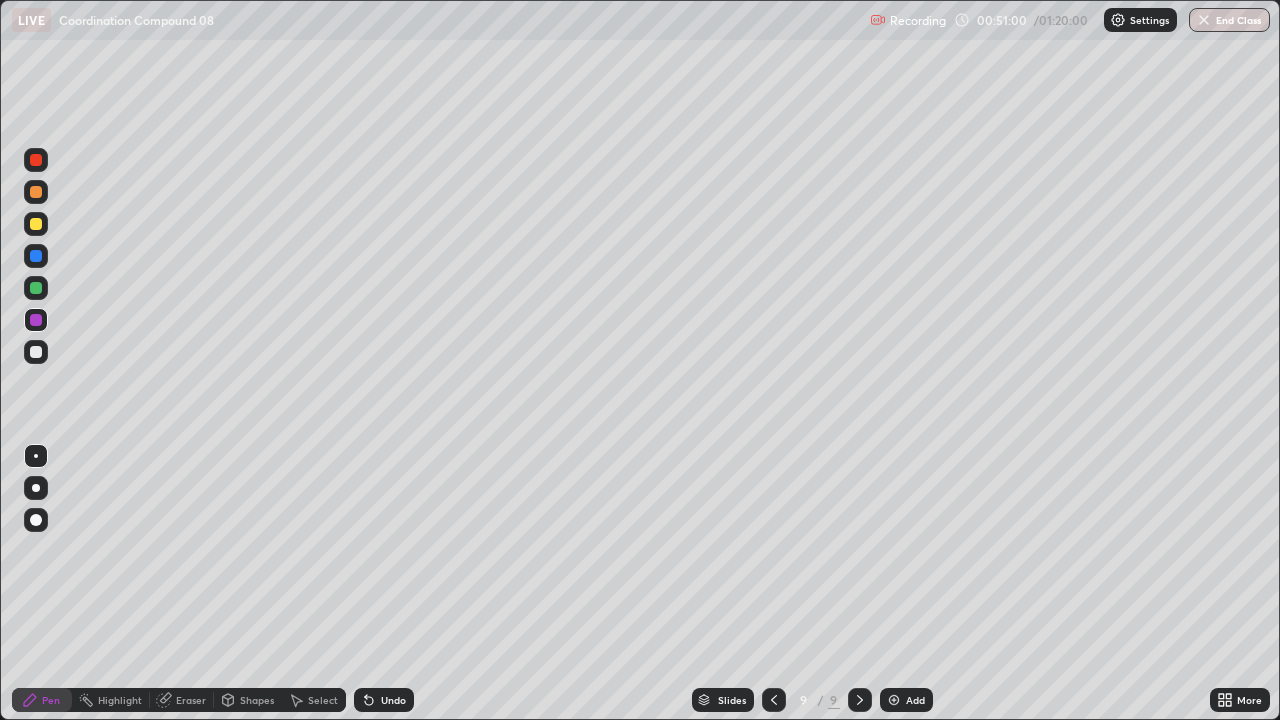 click at bounding box center [36, 288] 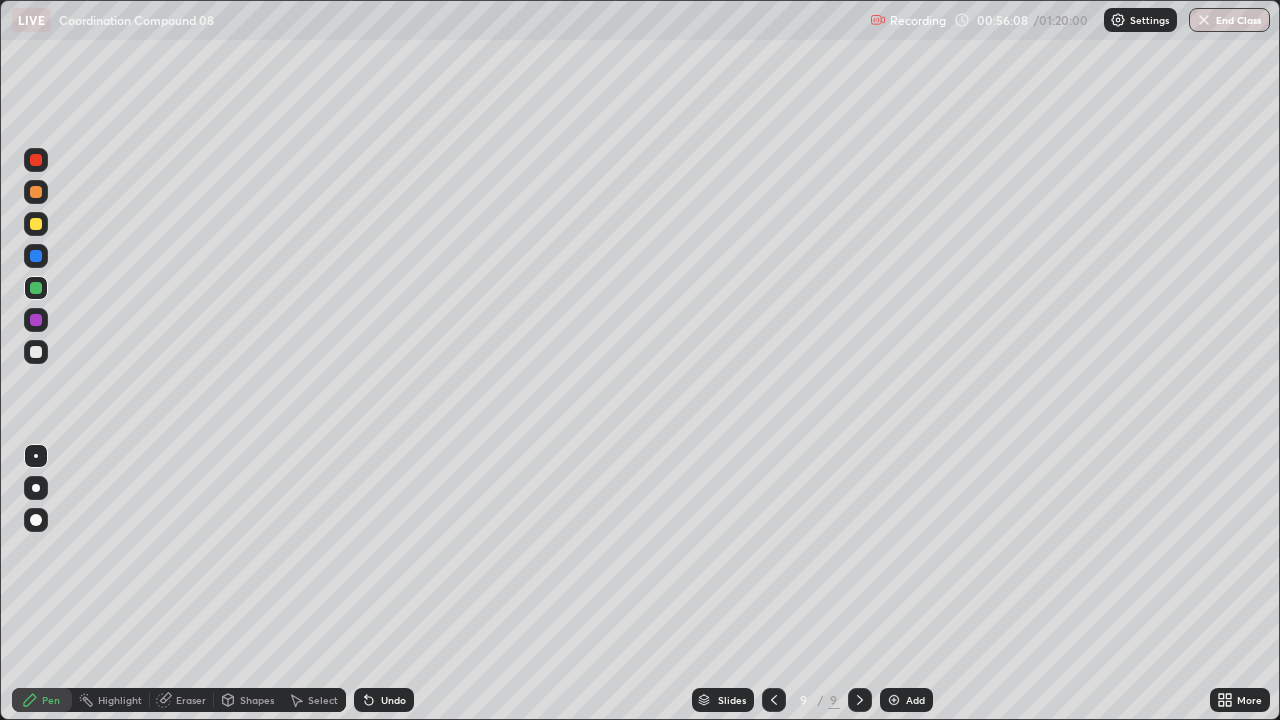 click on "Add" at bounding box center [906, 700] 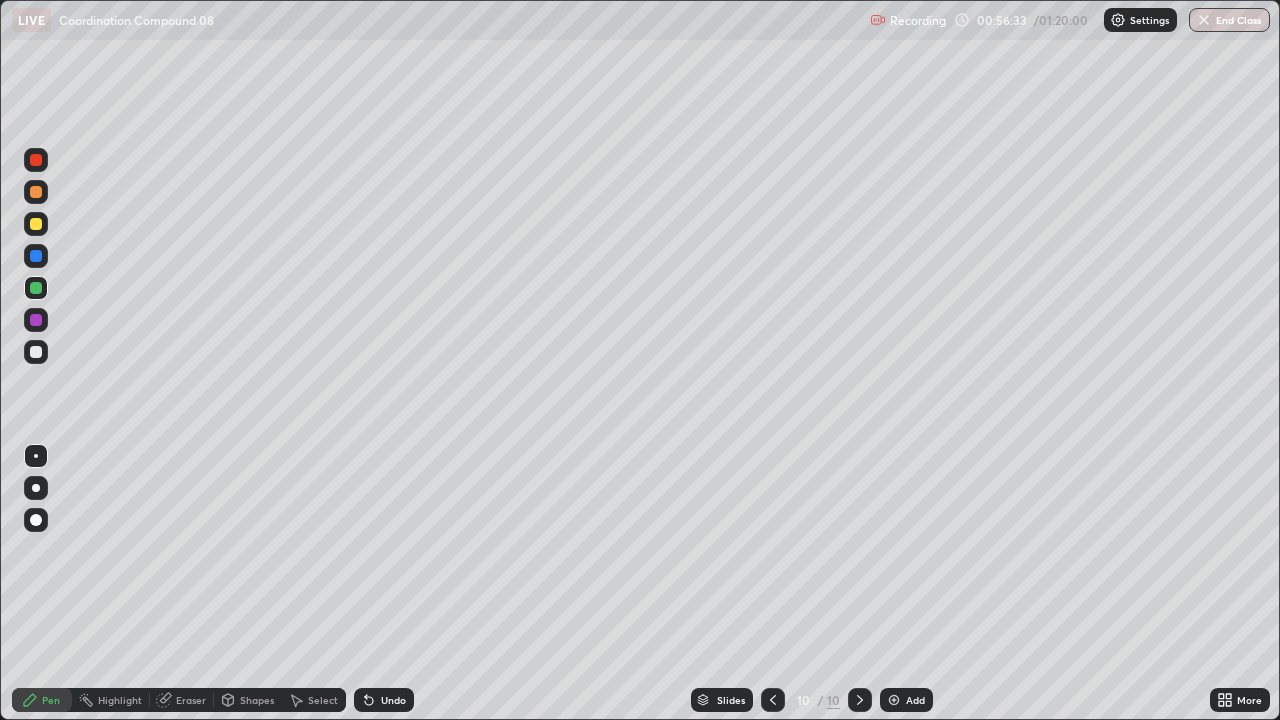 click at bounding box center [36, 224] 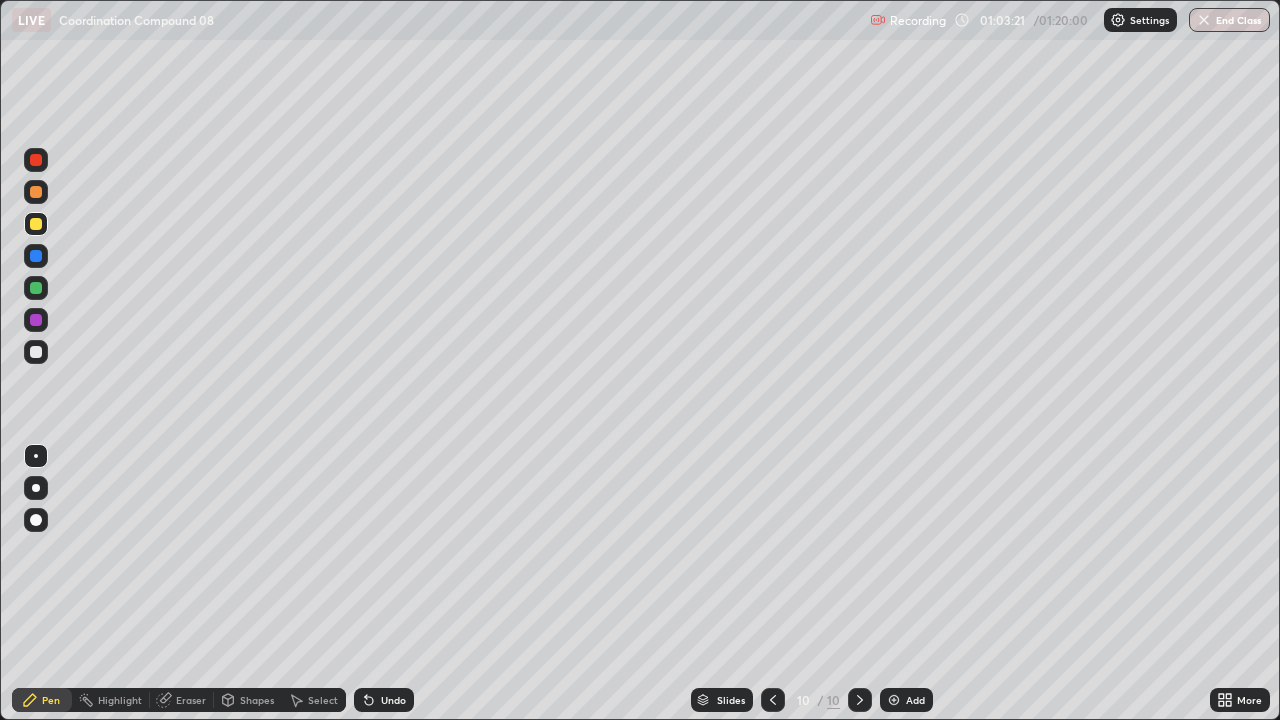 click at bounding box center [894, 700] 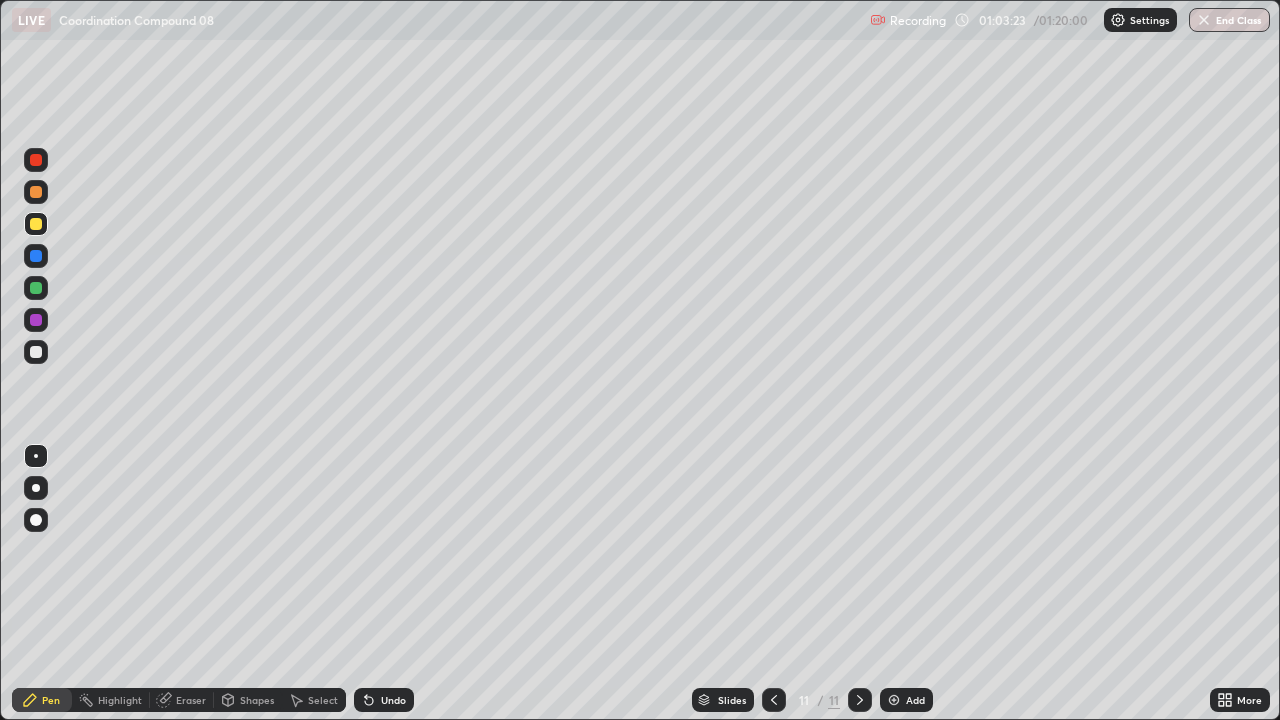 click at bounding box center [36, 160] 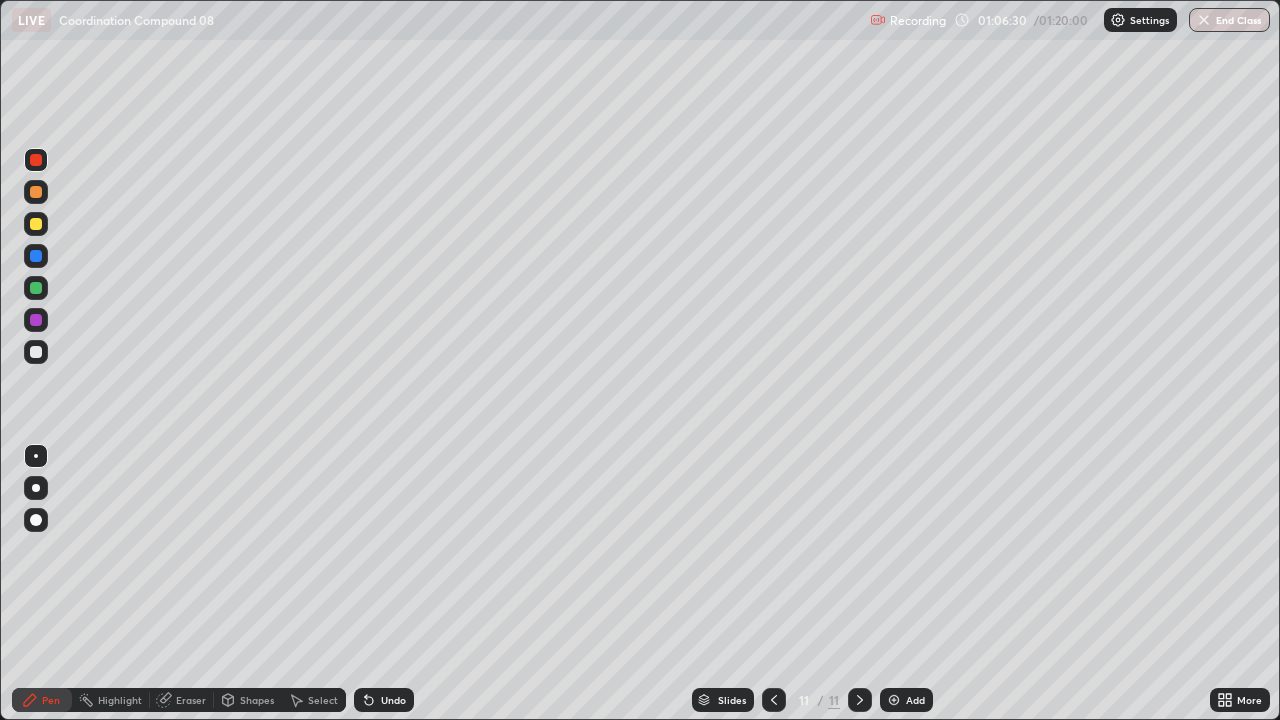 click at bounding box center (36, 288) 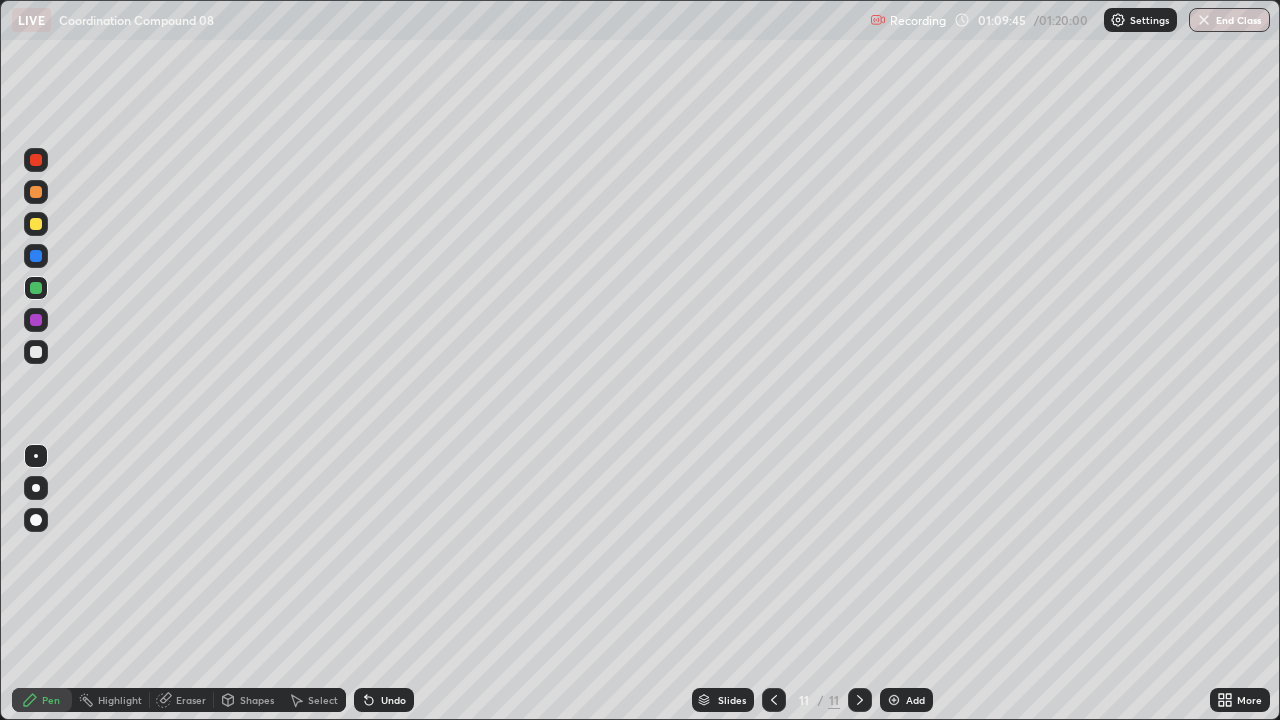 click at bounding box center (894, 700) 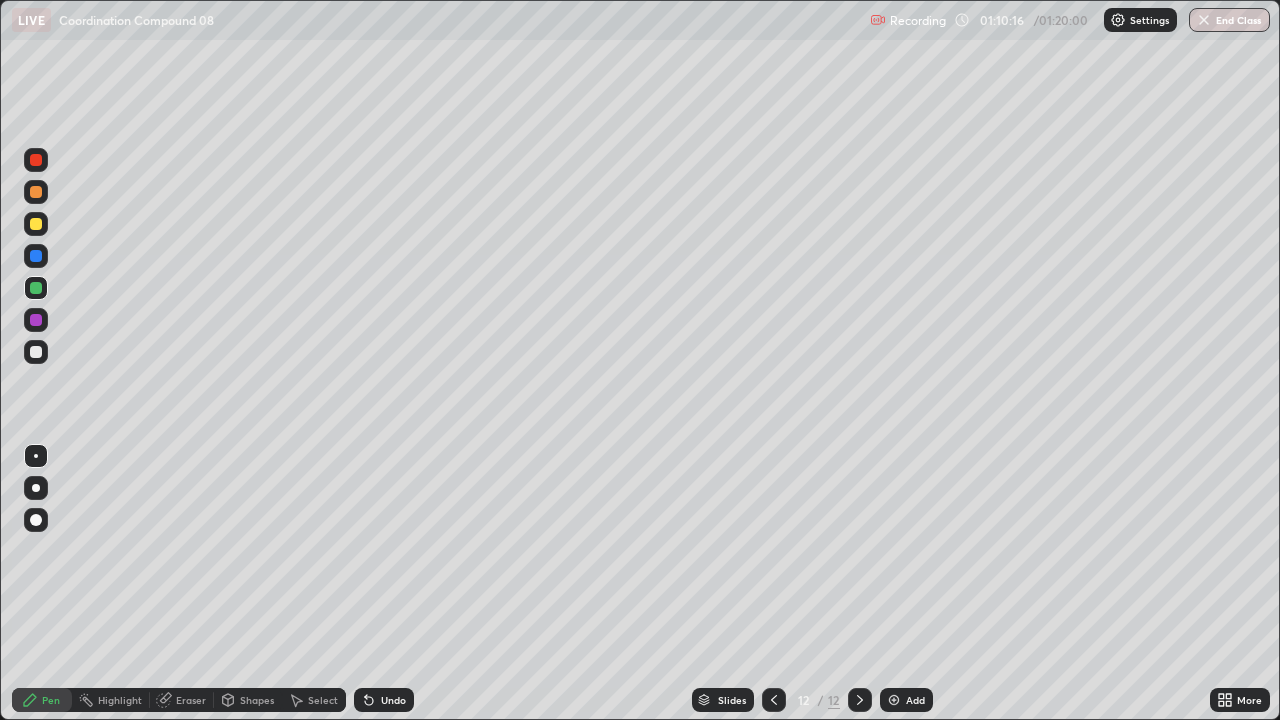 click at bounding box center (36, 224) 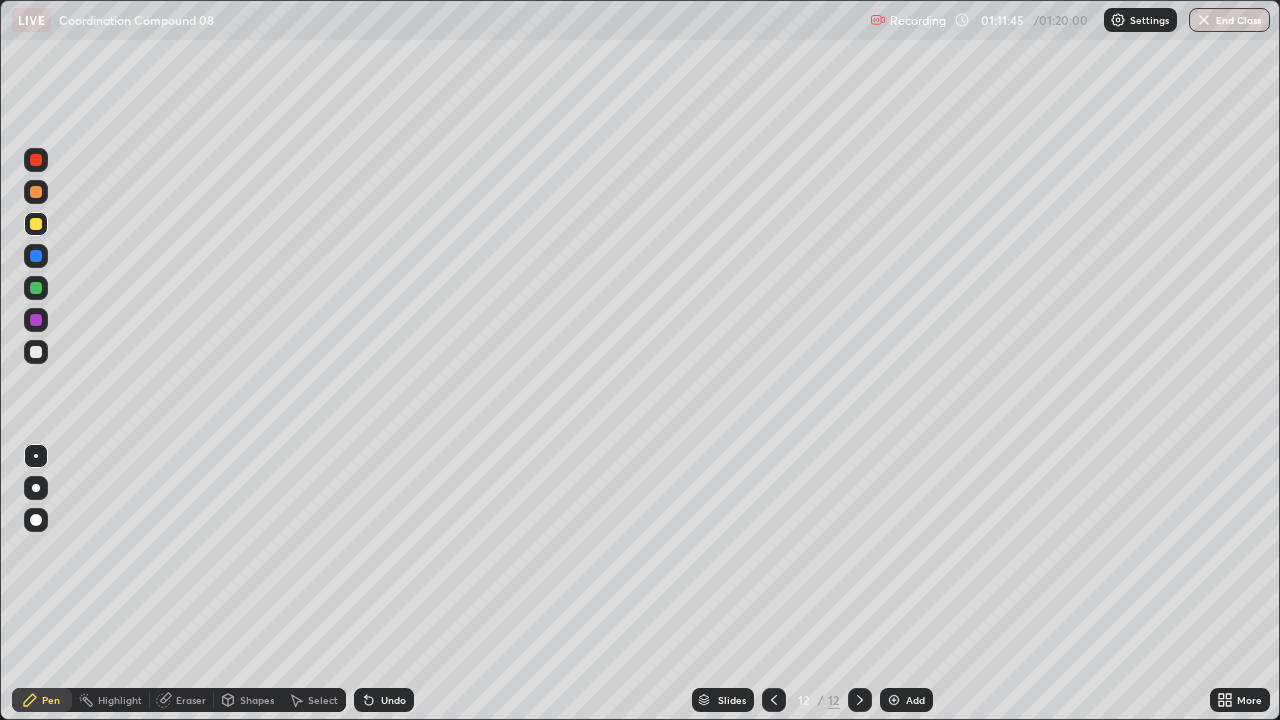 click at bounding box center (36, 160) 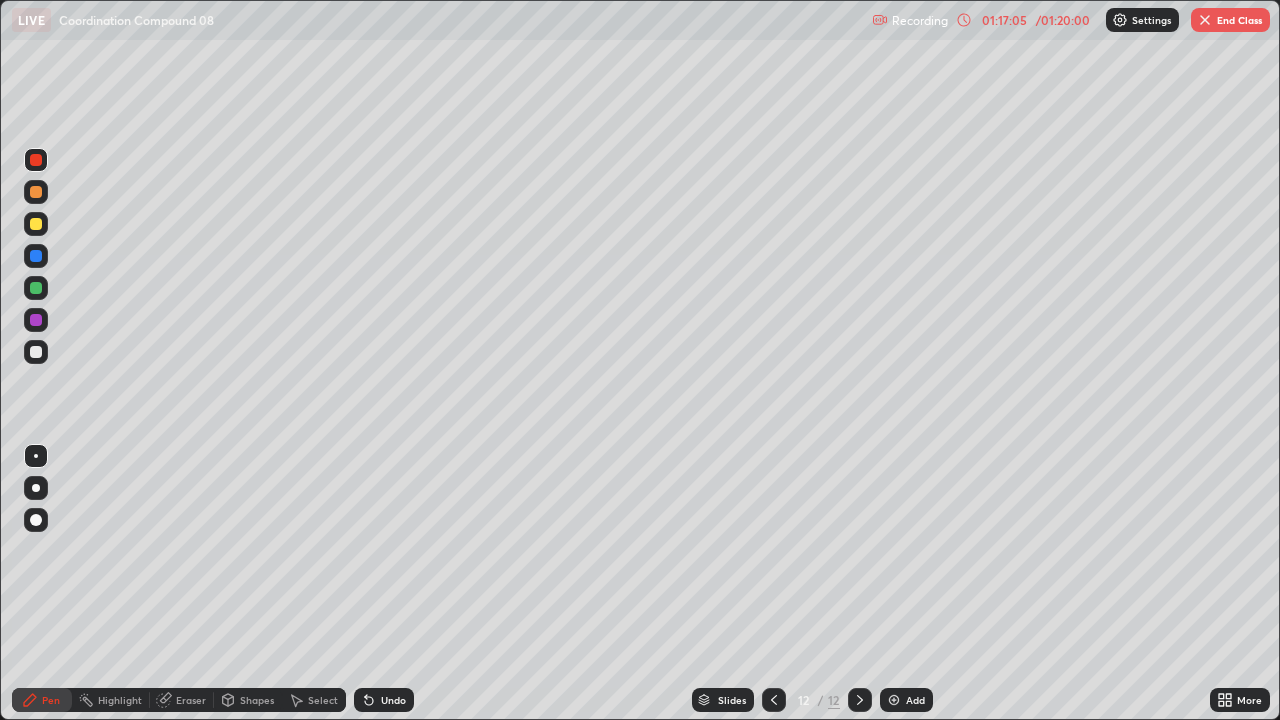 click at bounding box center (1205, 20) 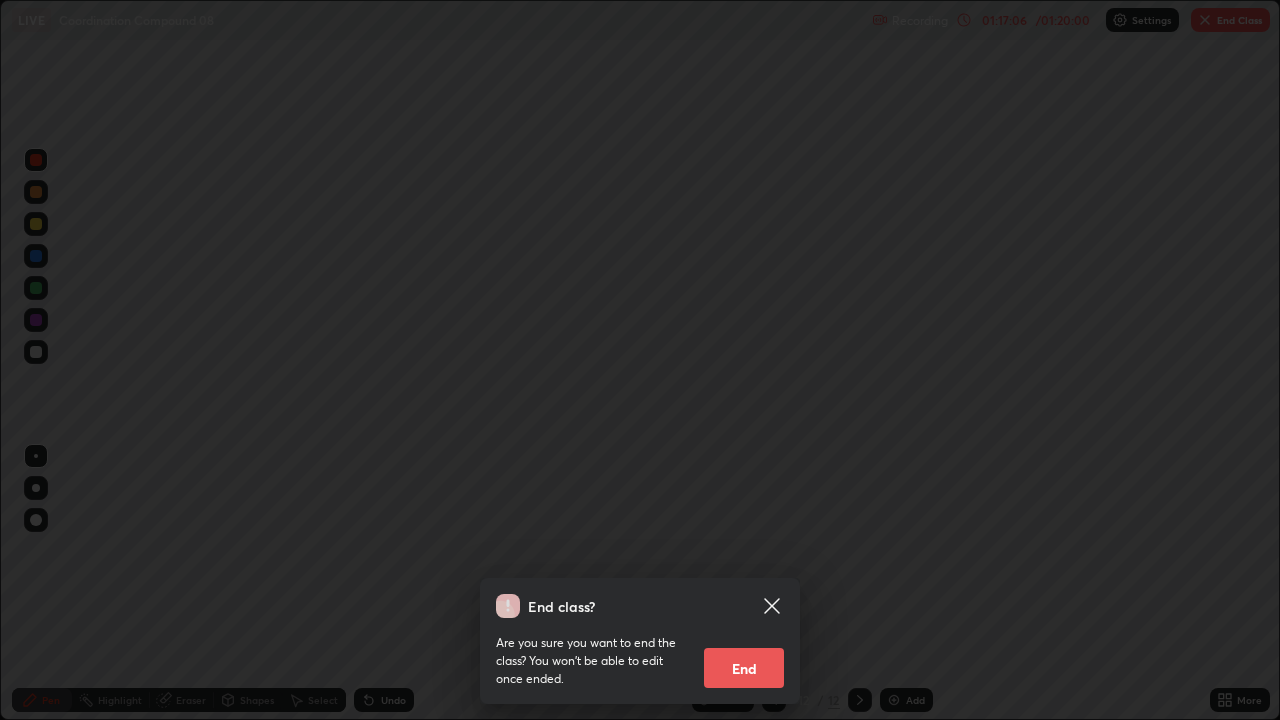 click on "End" at bounding box center (744, 668) 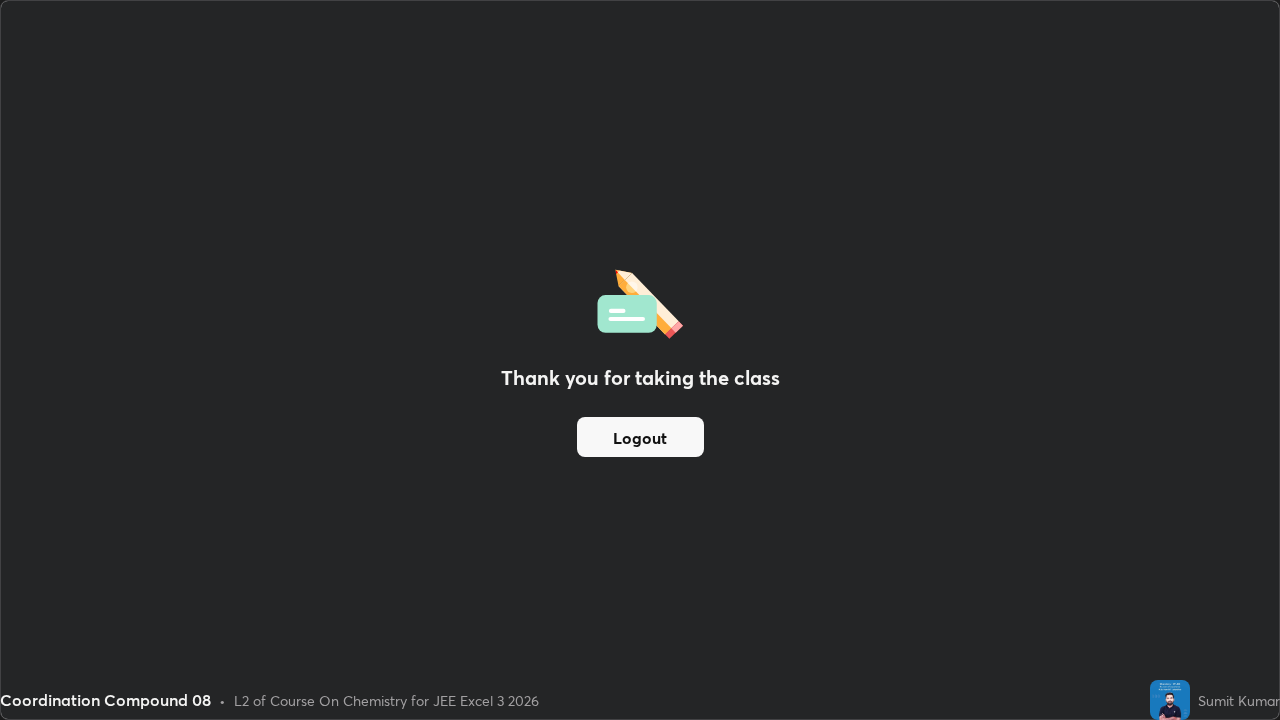 click on "Logout" at bounding box center (640, 437) 